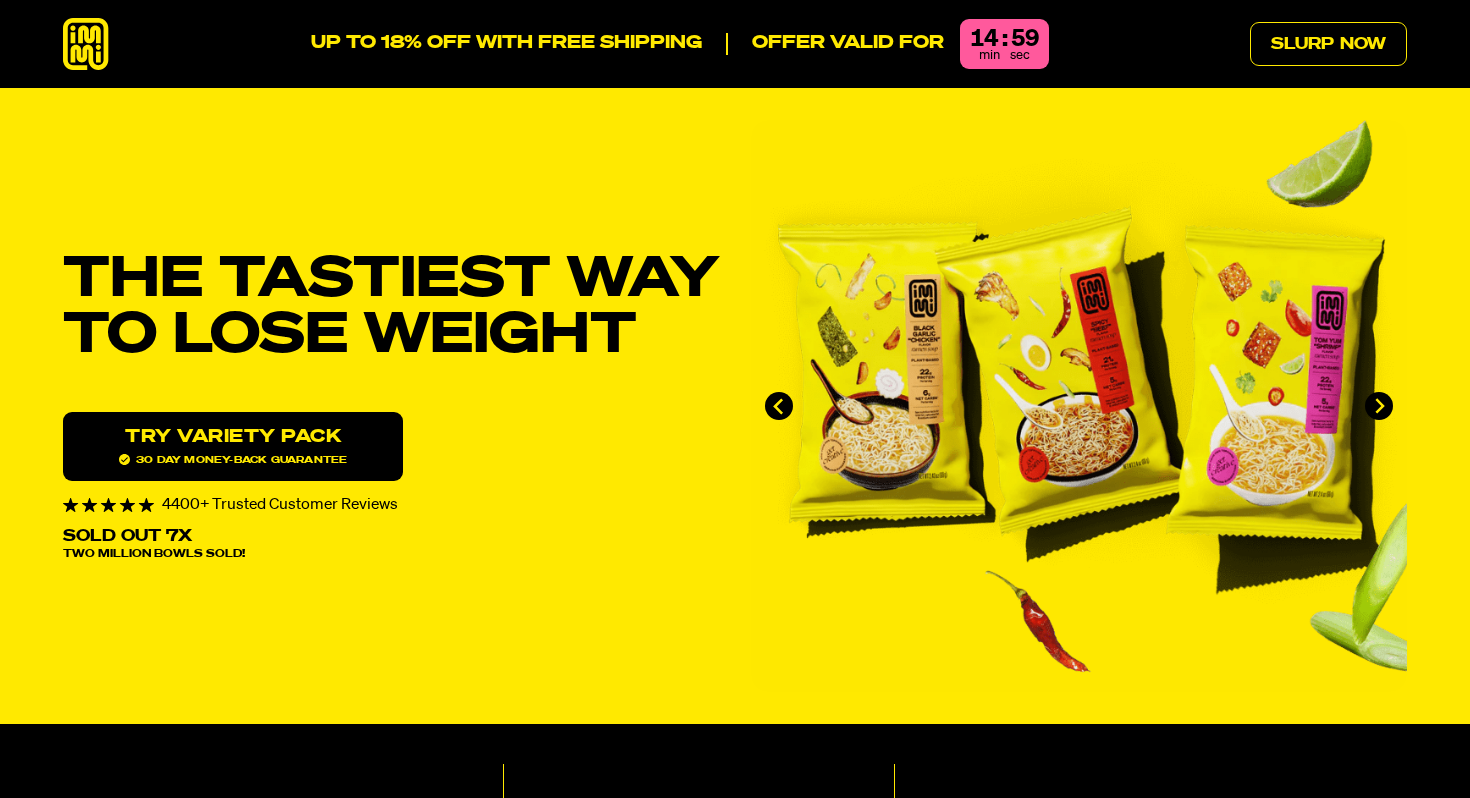 scroll, scrollTop: 0, scrollLeft: 0, axis: both 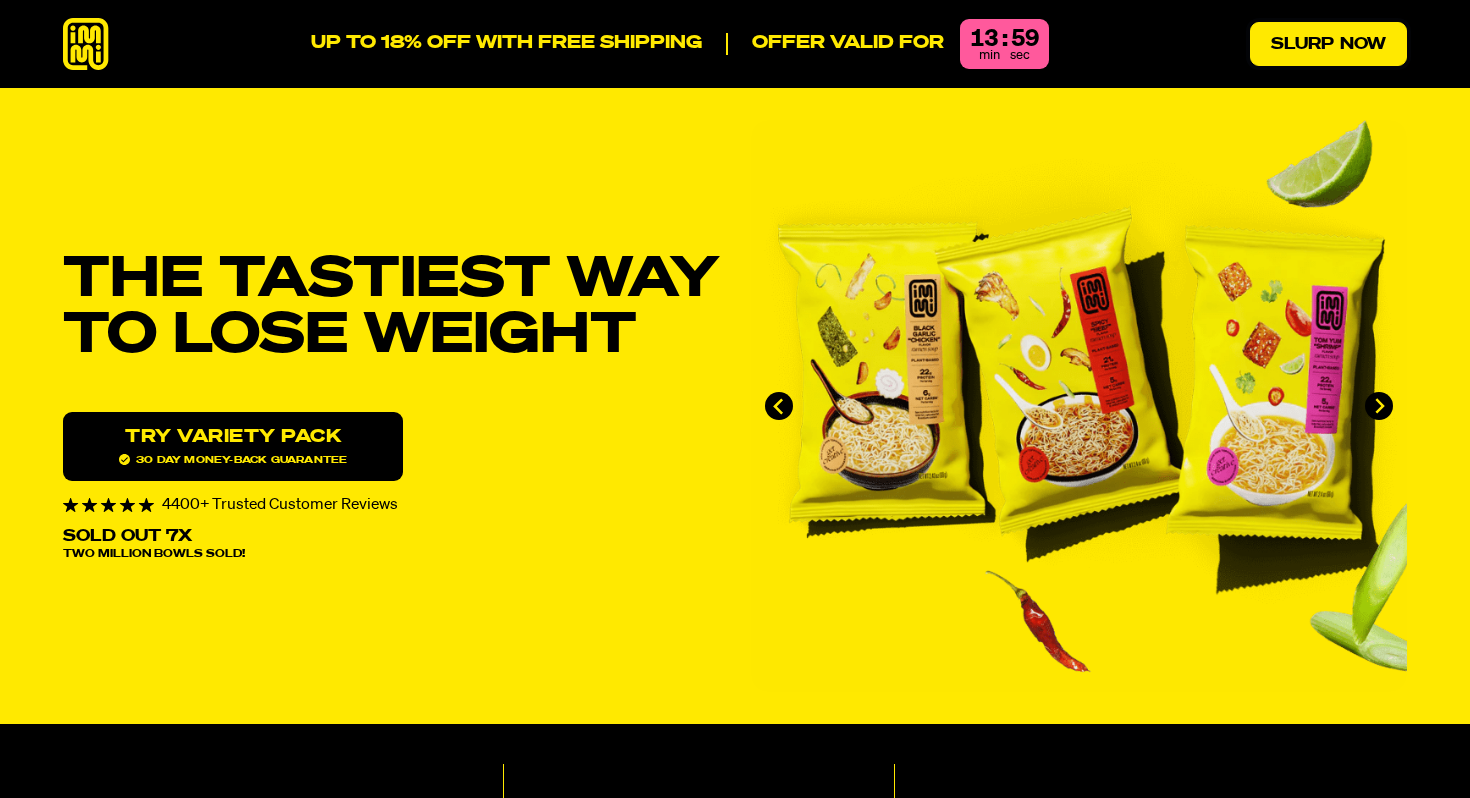 click on "Slurp Now" at bounding box center (1328, 44) 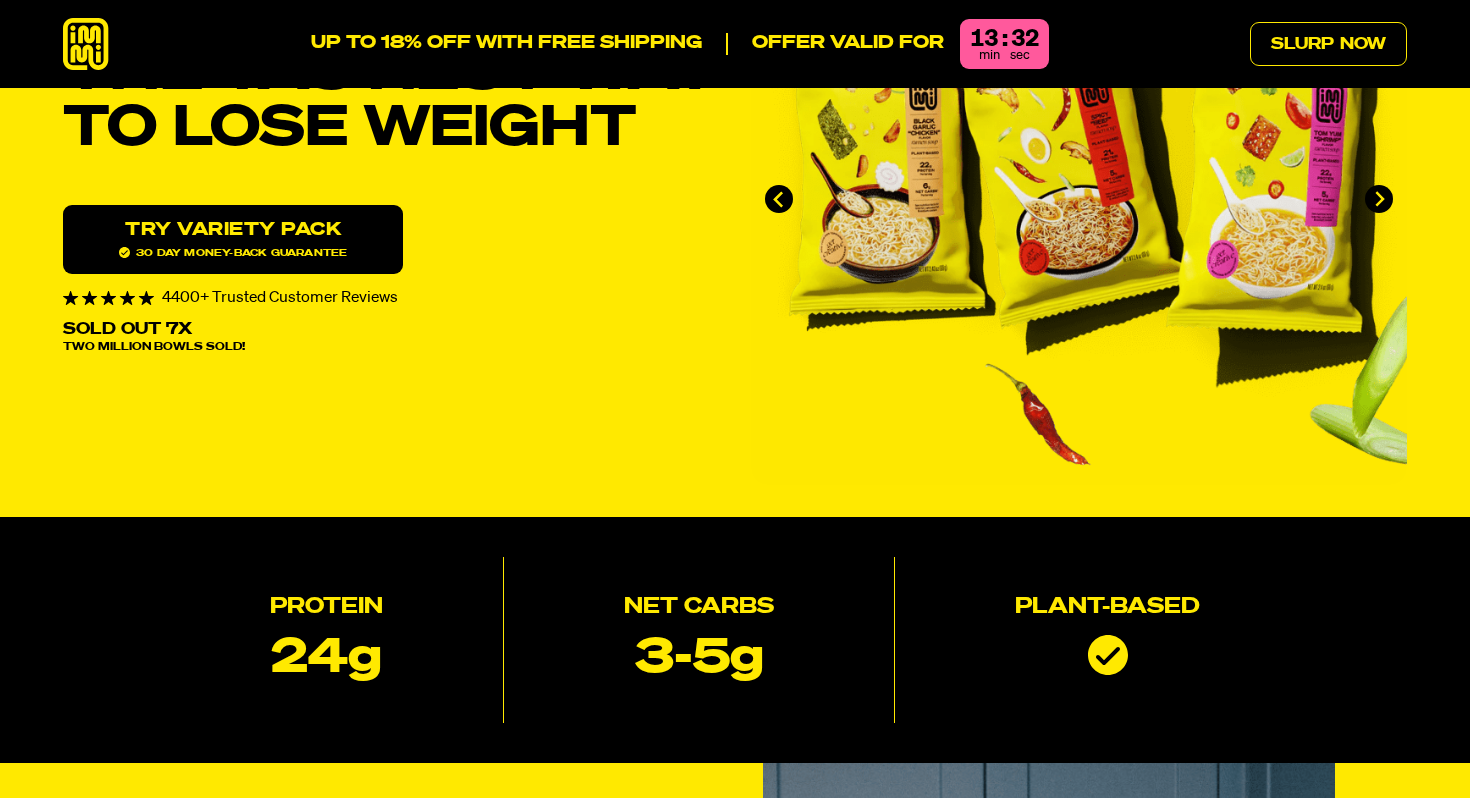 scroll, scrollTop: 0, scrollLeft: 0, axis: both 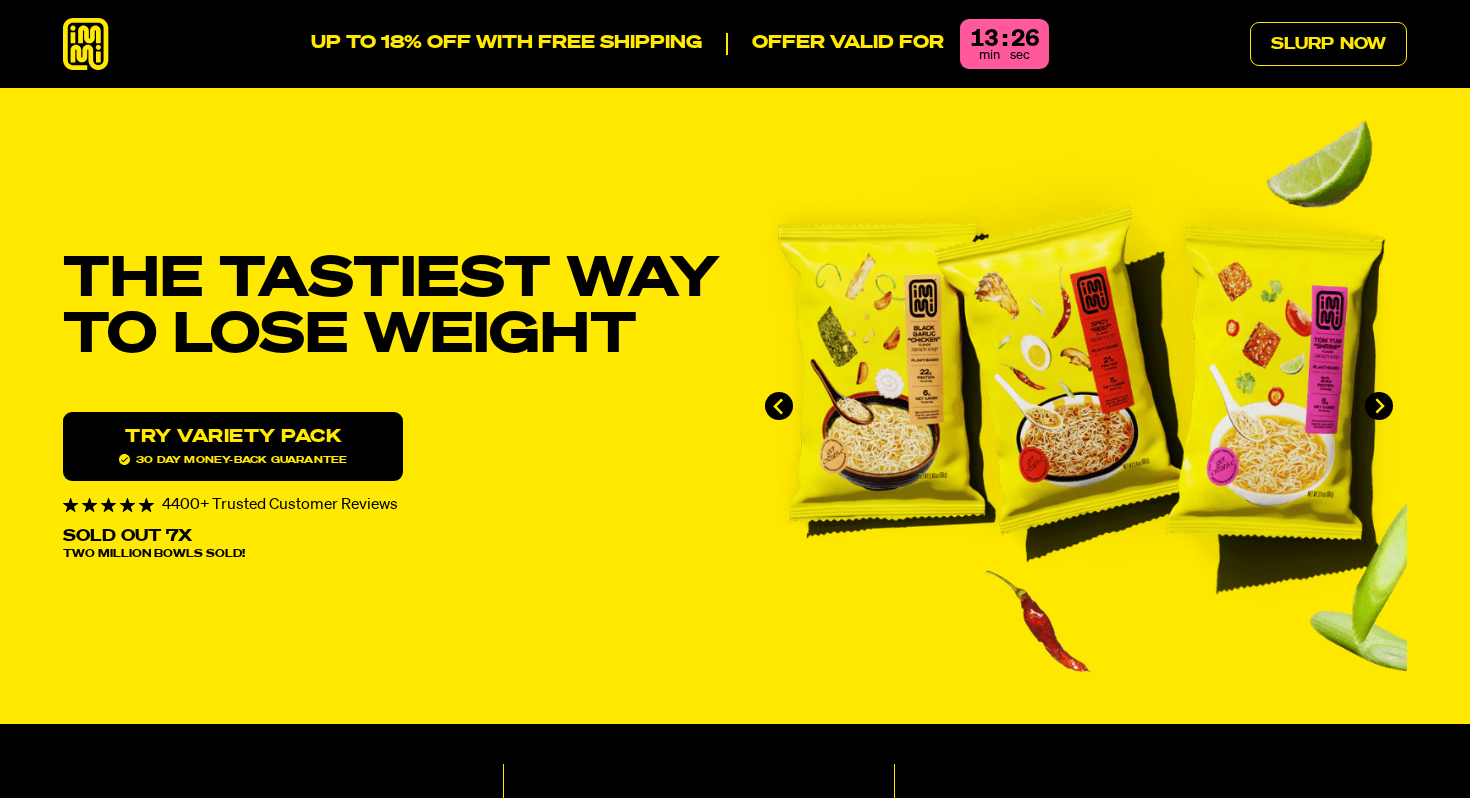 click 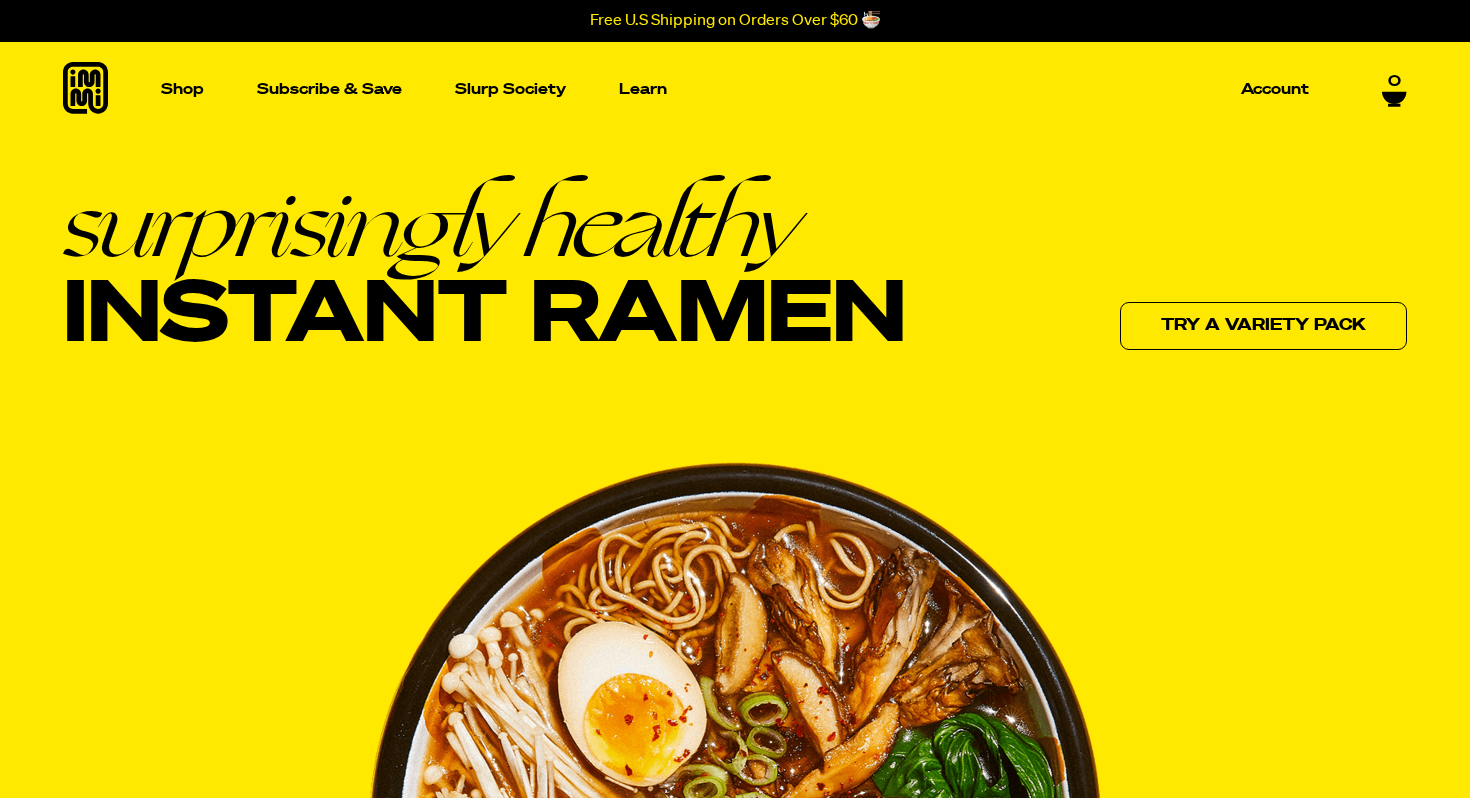 scroll, scrollTop: 0, scrollLeft: 0, axis: both 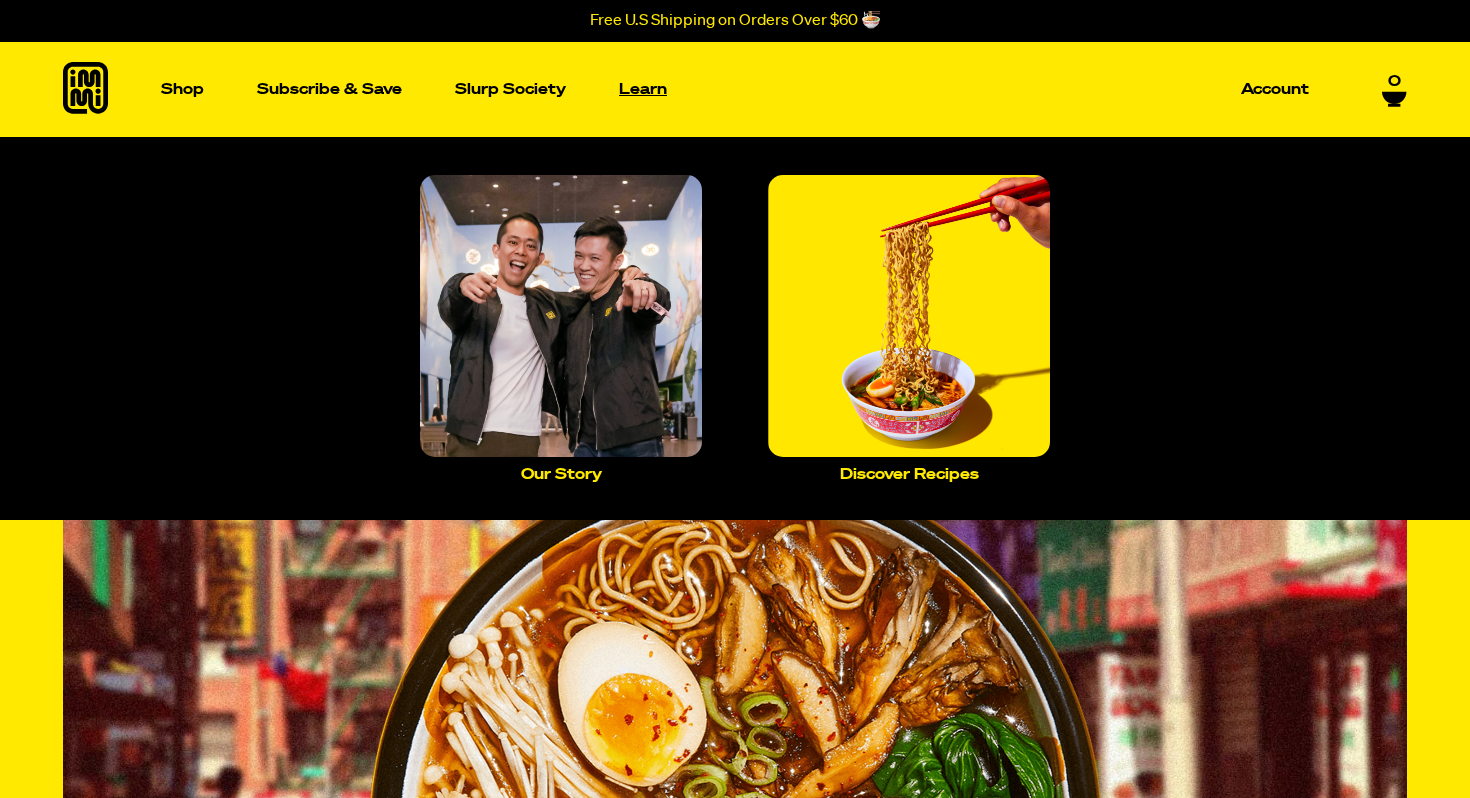 click on "Learn" at bounding box center [643, 89] 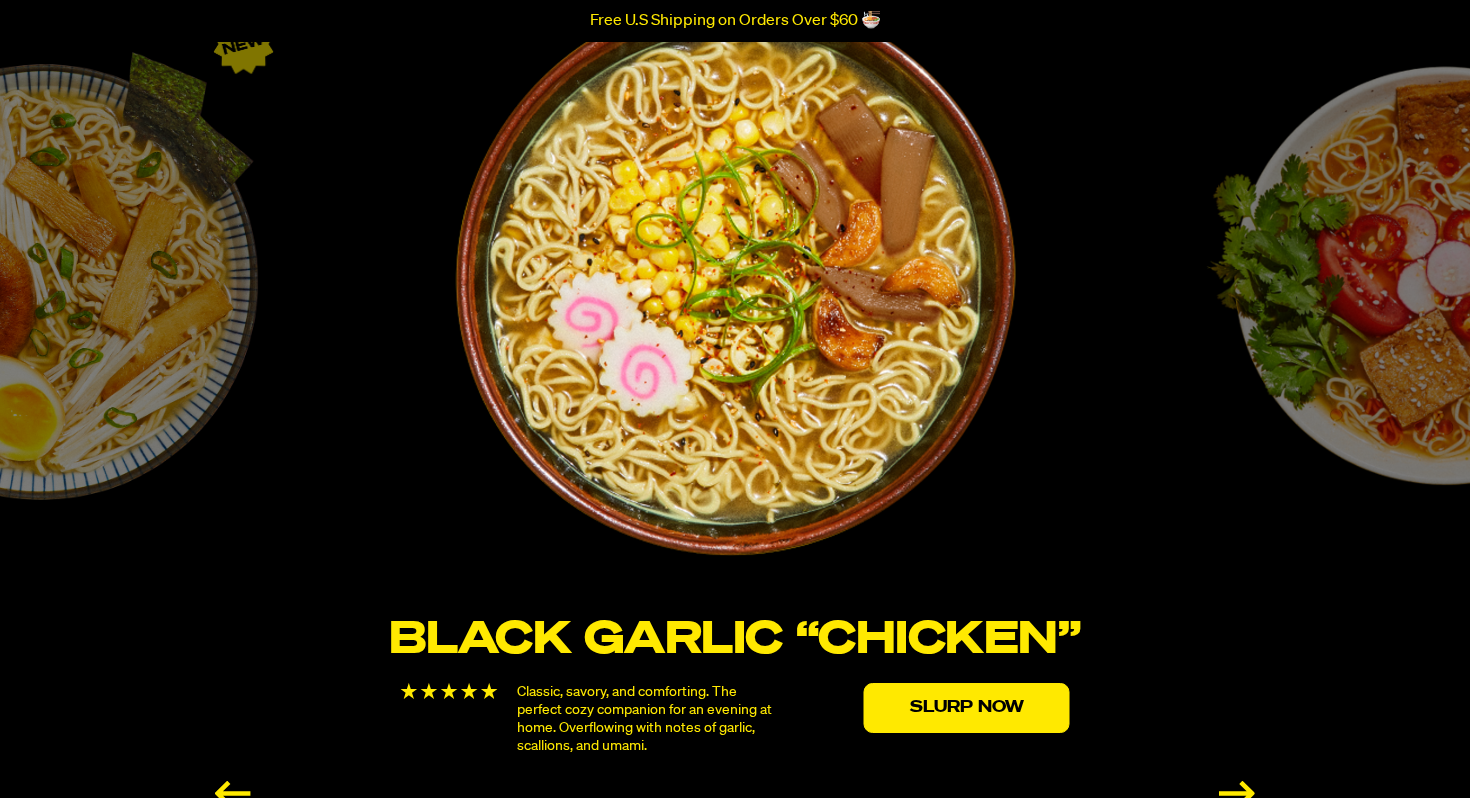 scroll, scrollTop: 3375, scrollLeft: 0, axis: vertical 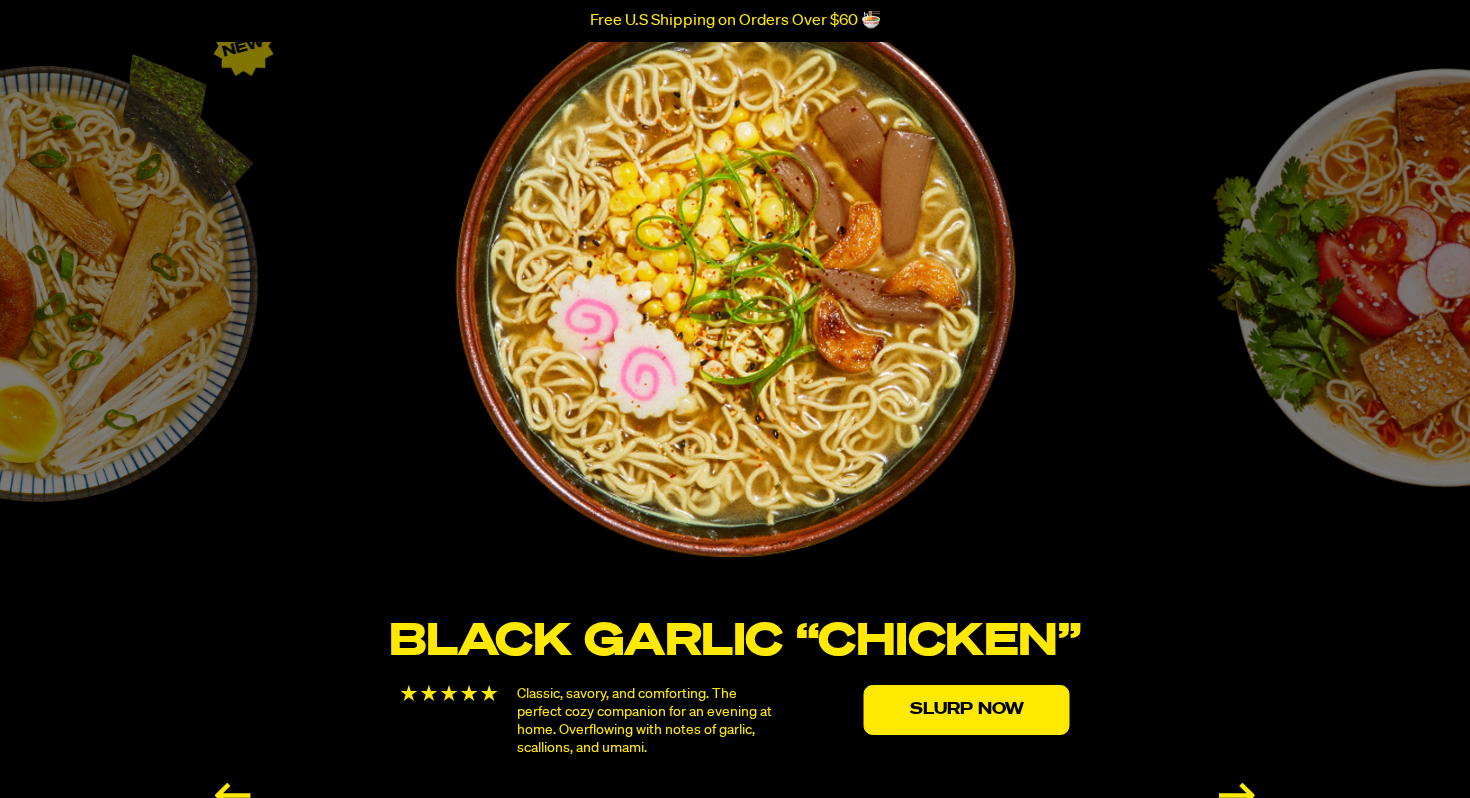 click at bounding box center (1237, 795) 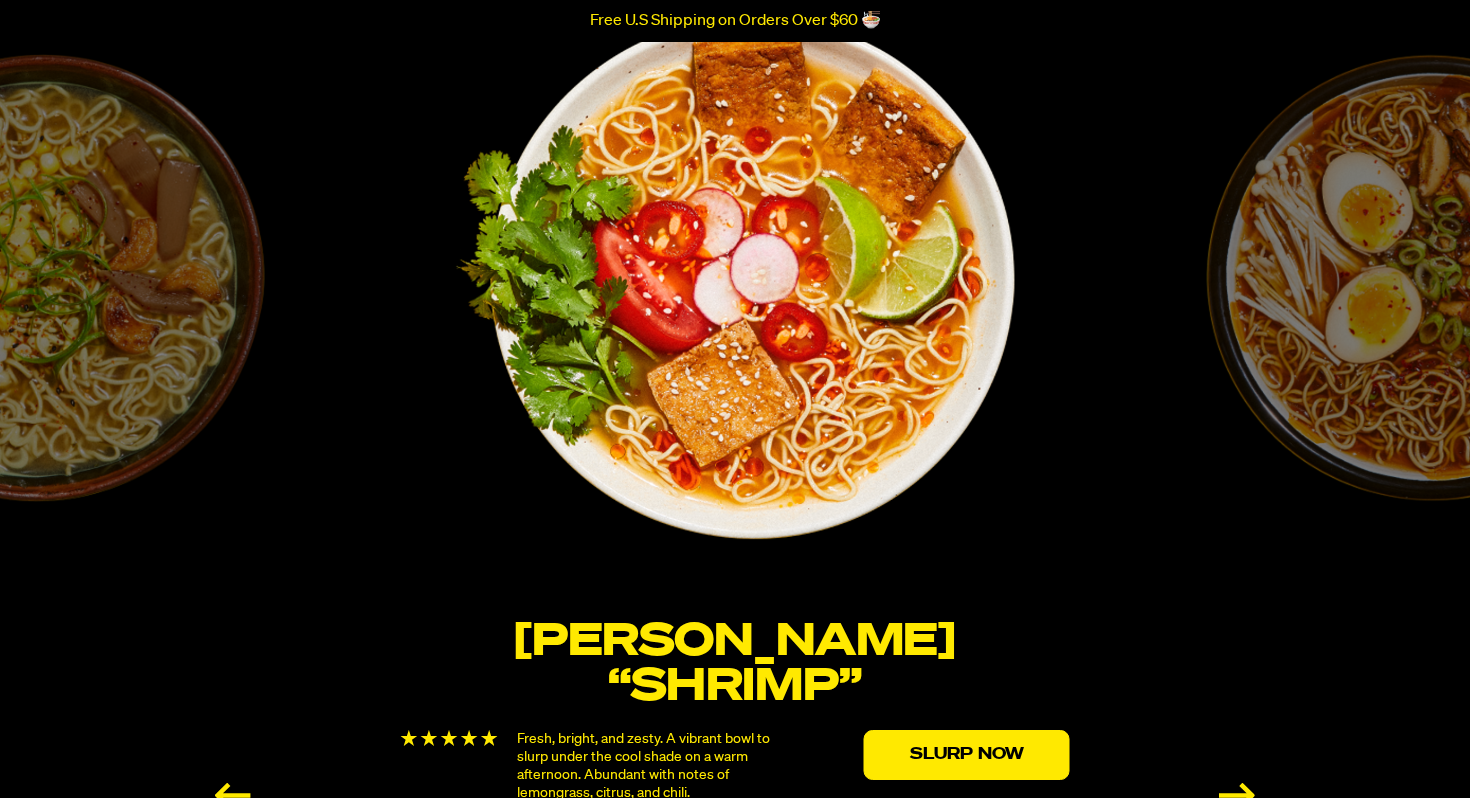 click at bounding box center (1237, 795) 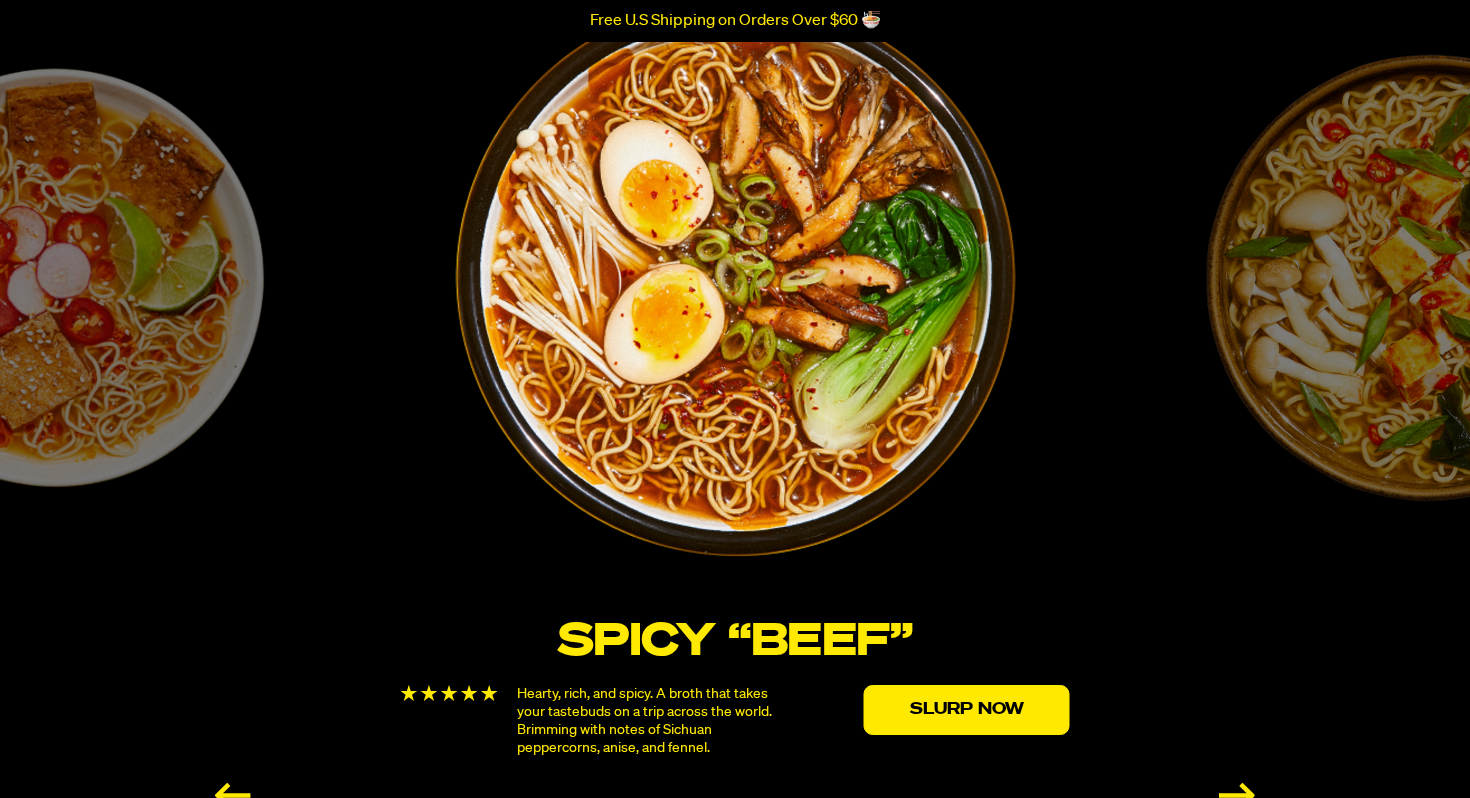 click at bounding box center (1237, 795) 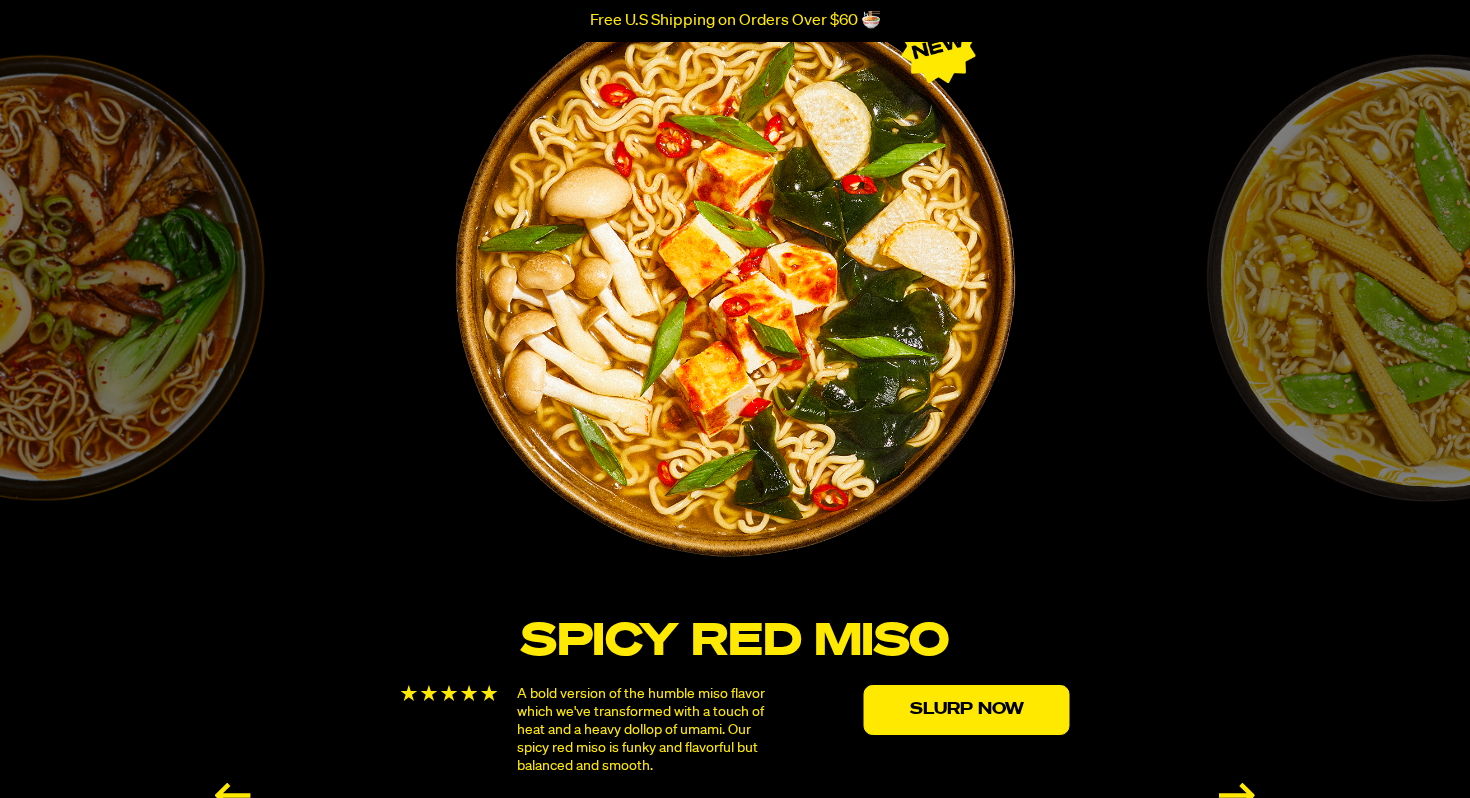 click at bounding box center (1237, 795) 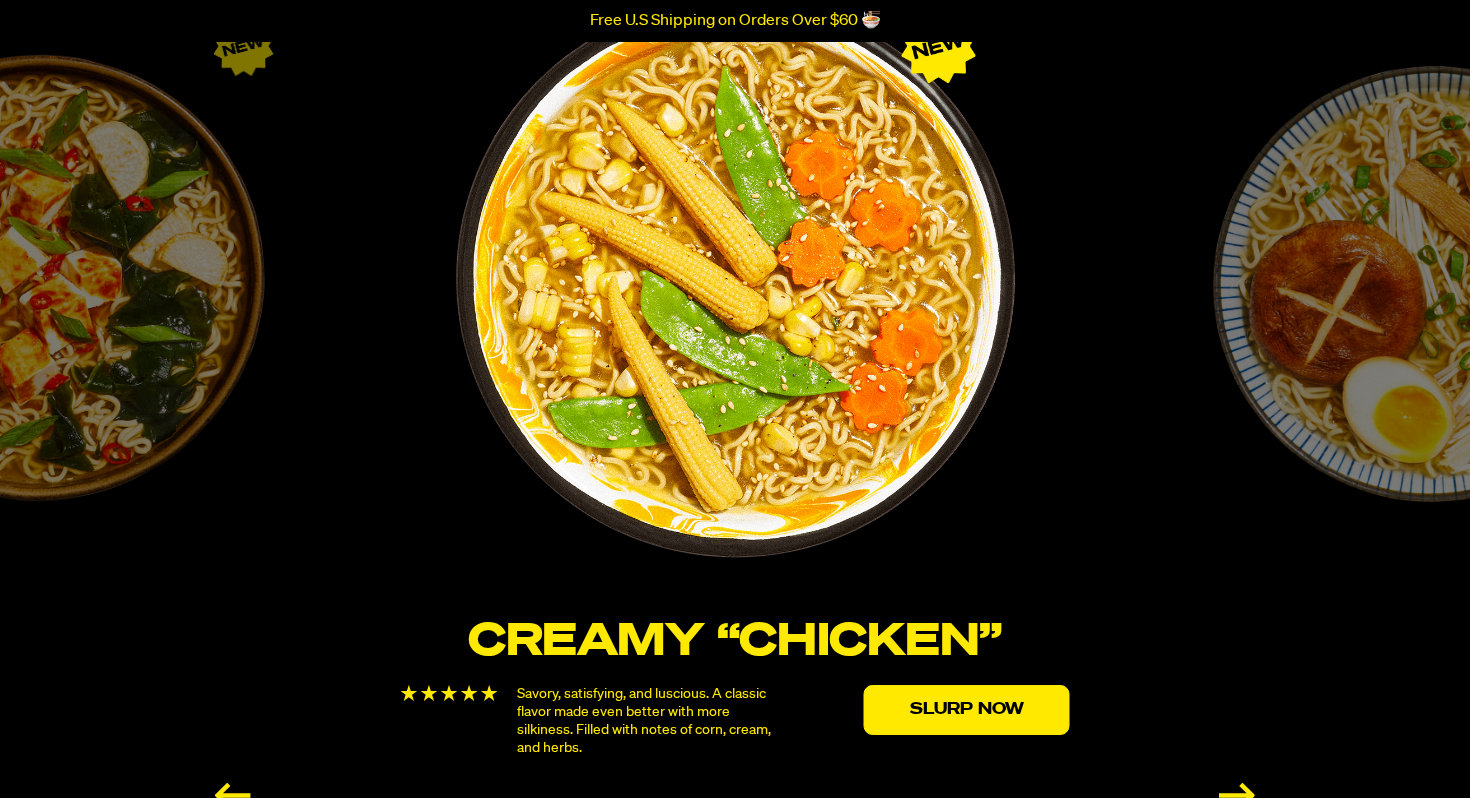 click at bounding box center [1237, 795] 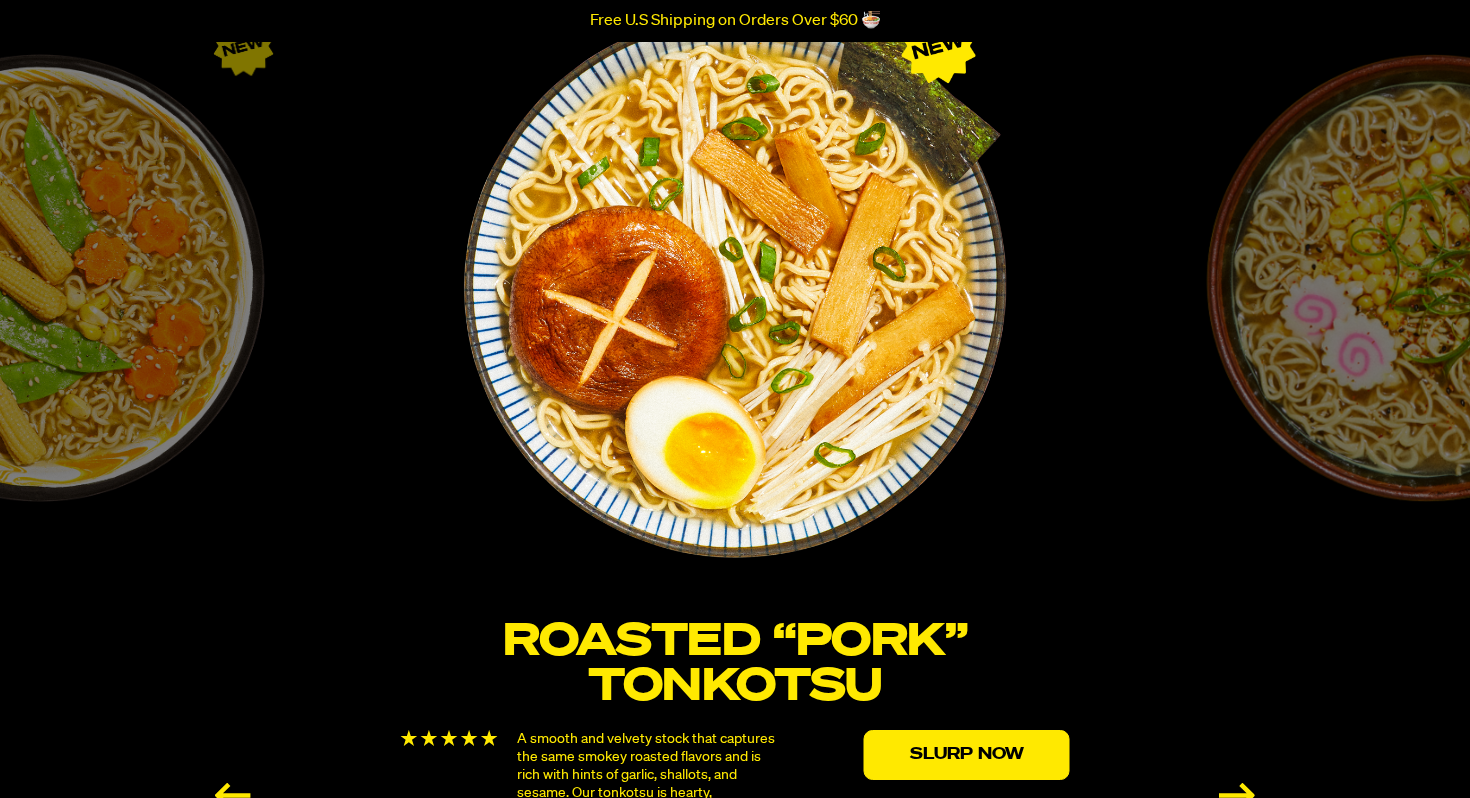click at bounding box center (1237, 795) 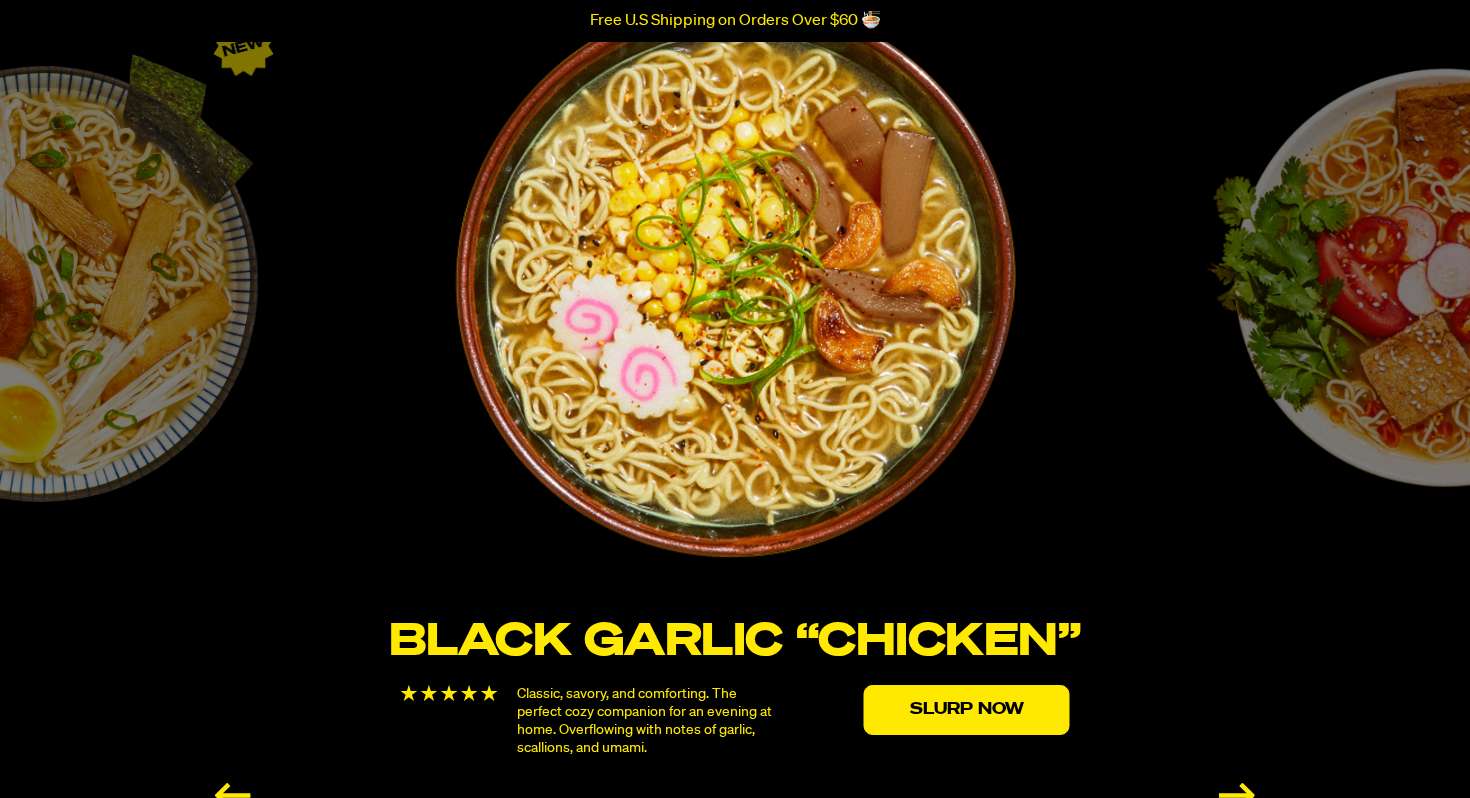 click at bounding box center [1237, 795] 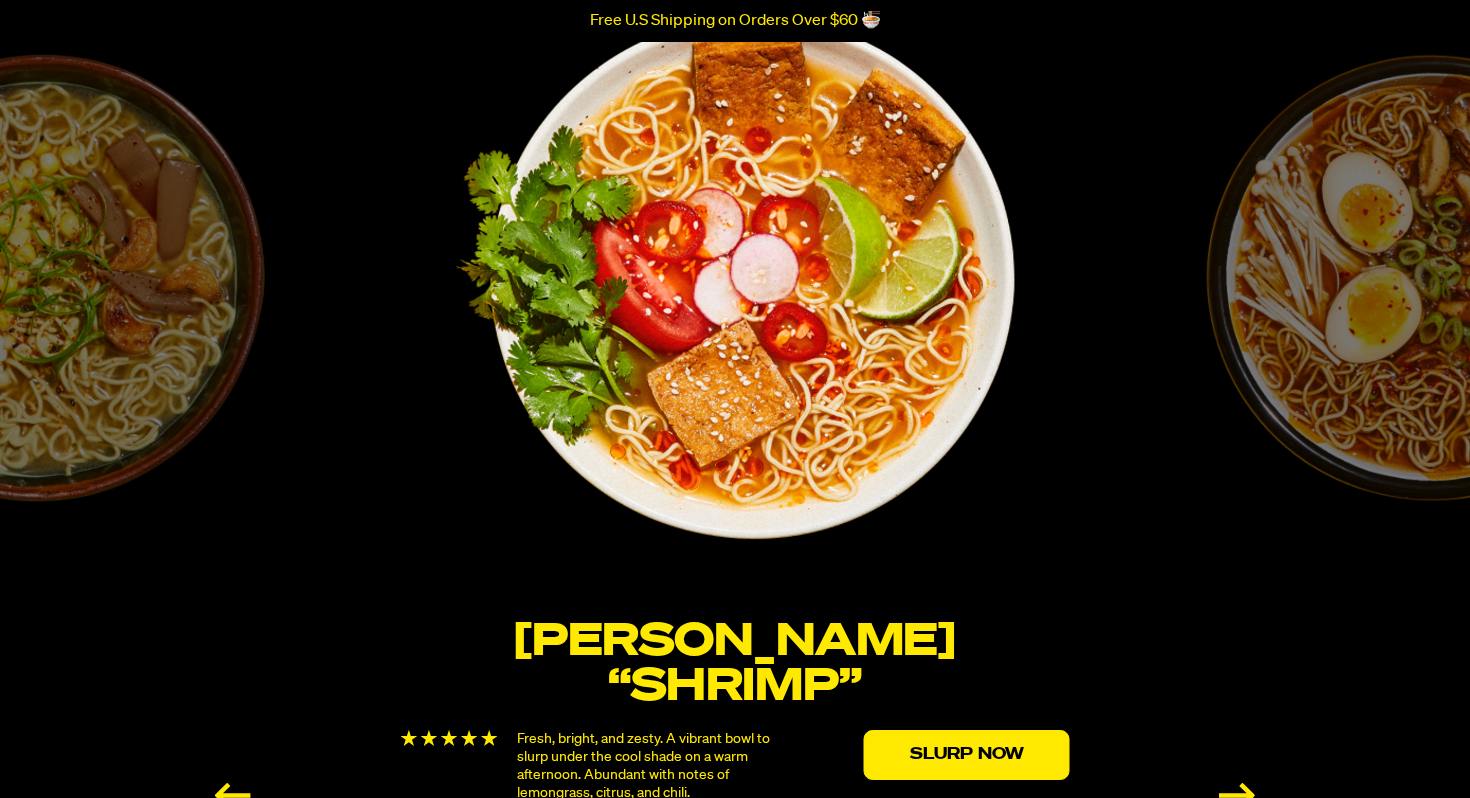 click at bounding box center (1237, 795) 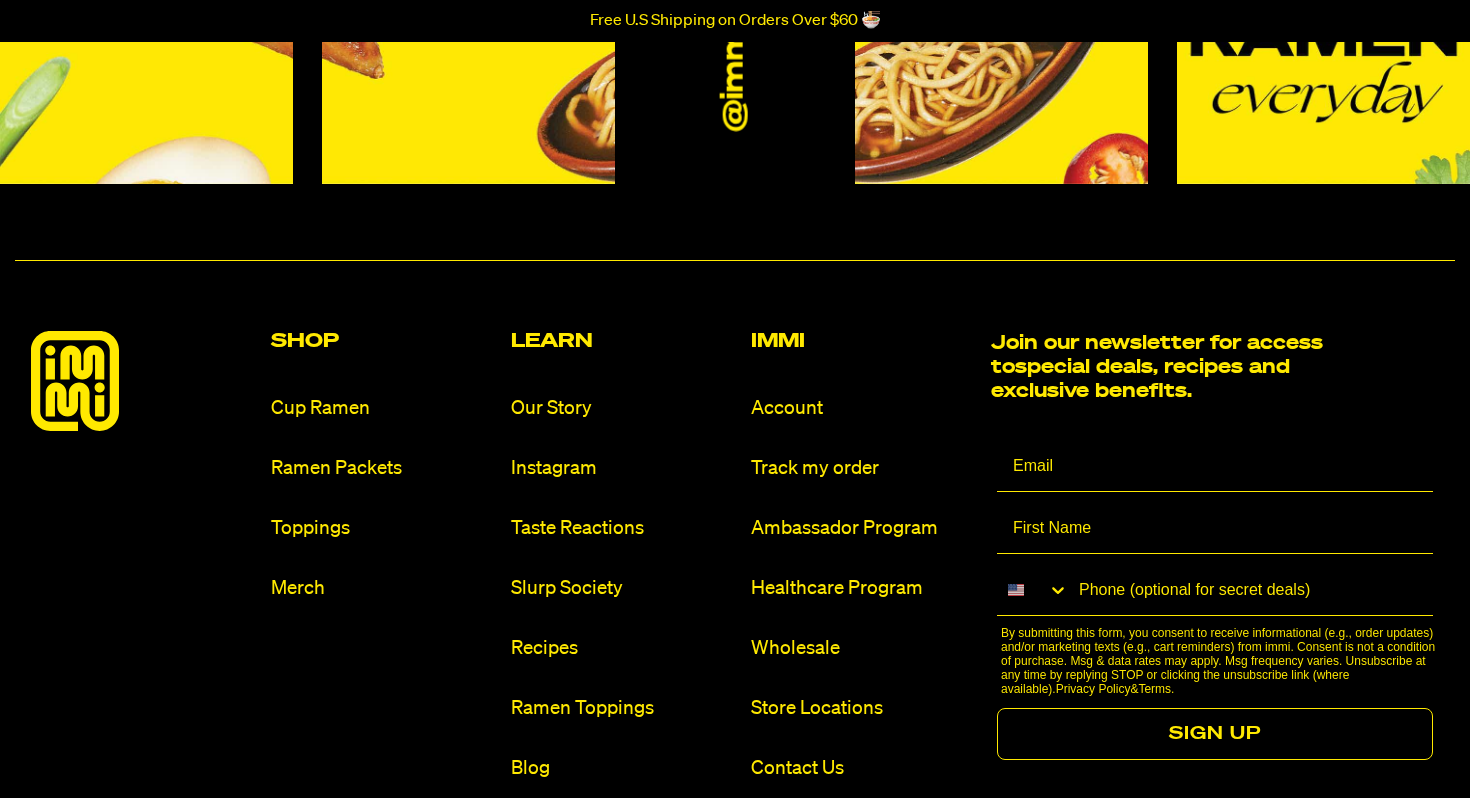 scroll, scrollTop: 9105, scrollLeft: 0, axis: vertical 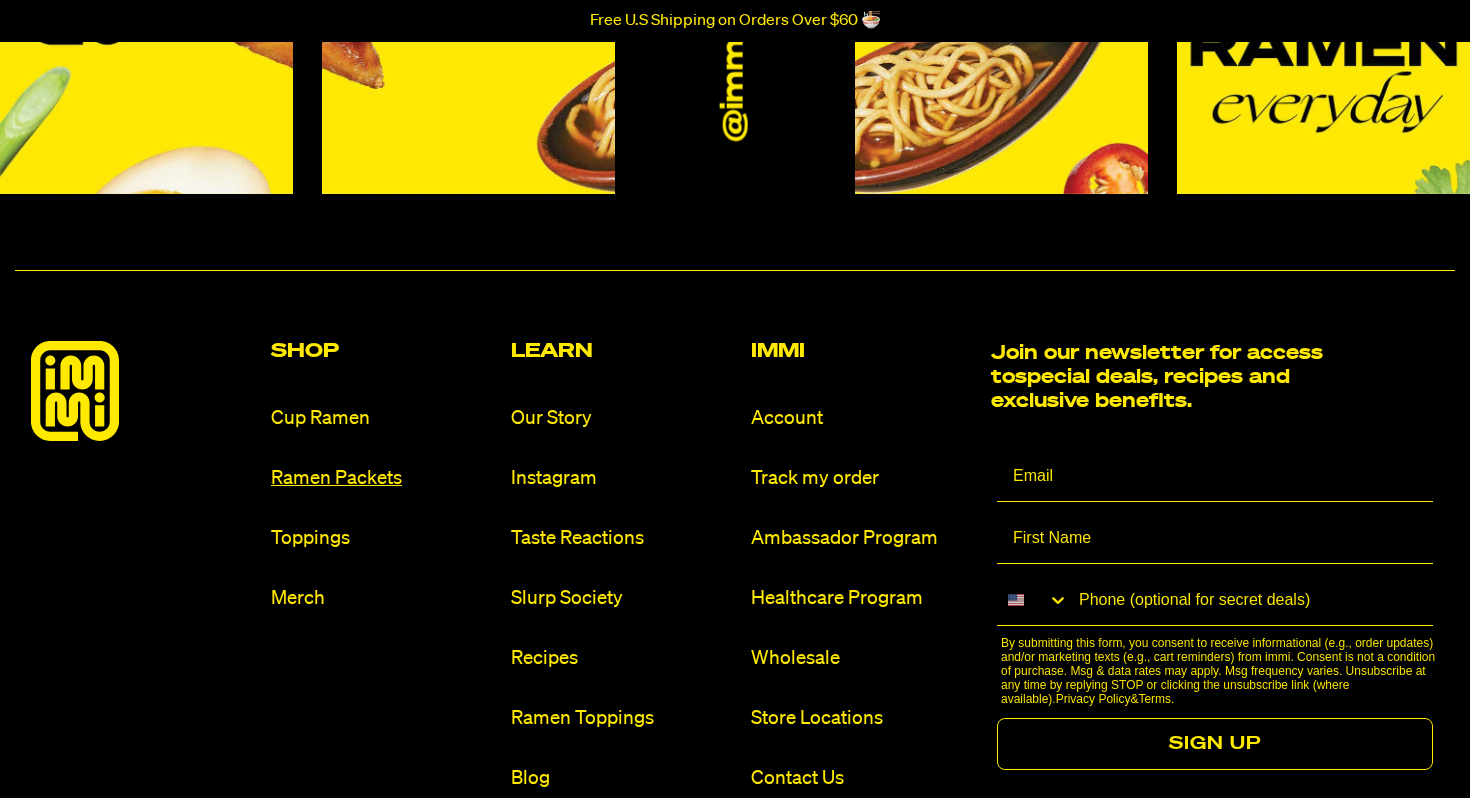 click on "Ramen Packets" at bounding box center [383, 478] 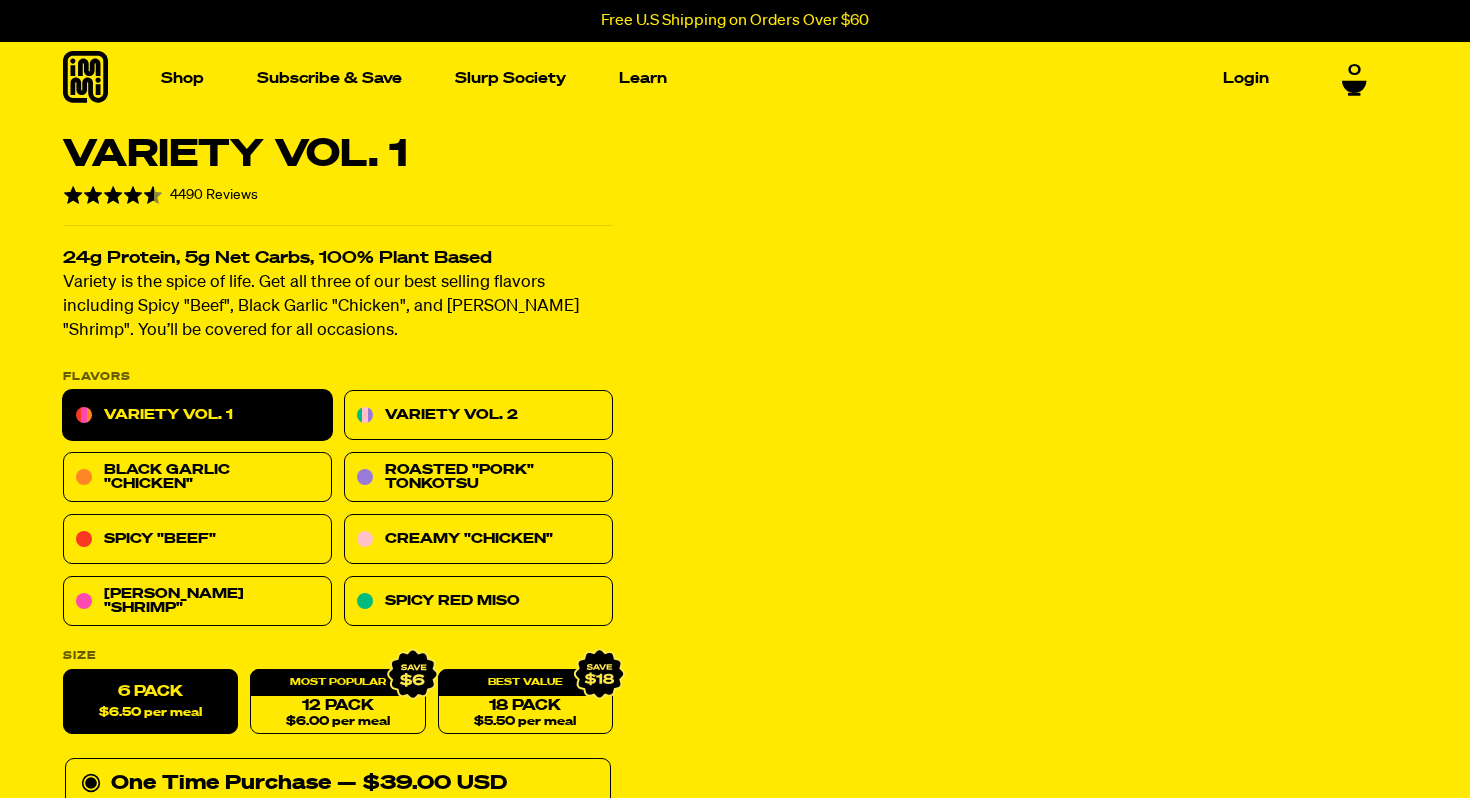 scroll, scrollTop: 0, scrollLeft: 0, axis: both 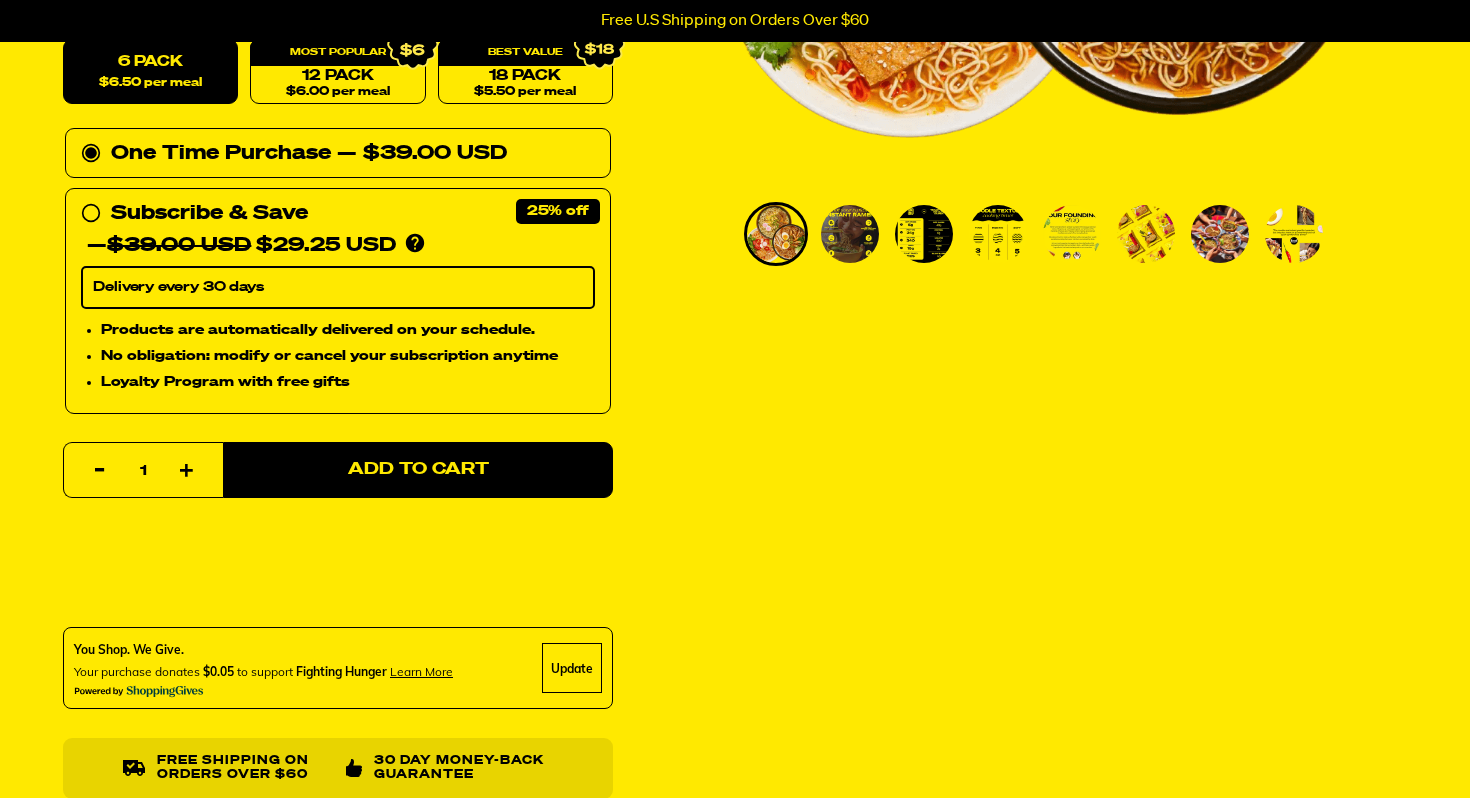 click at bounding box center [924, 234] 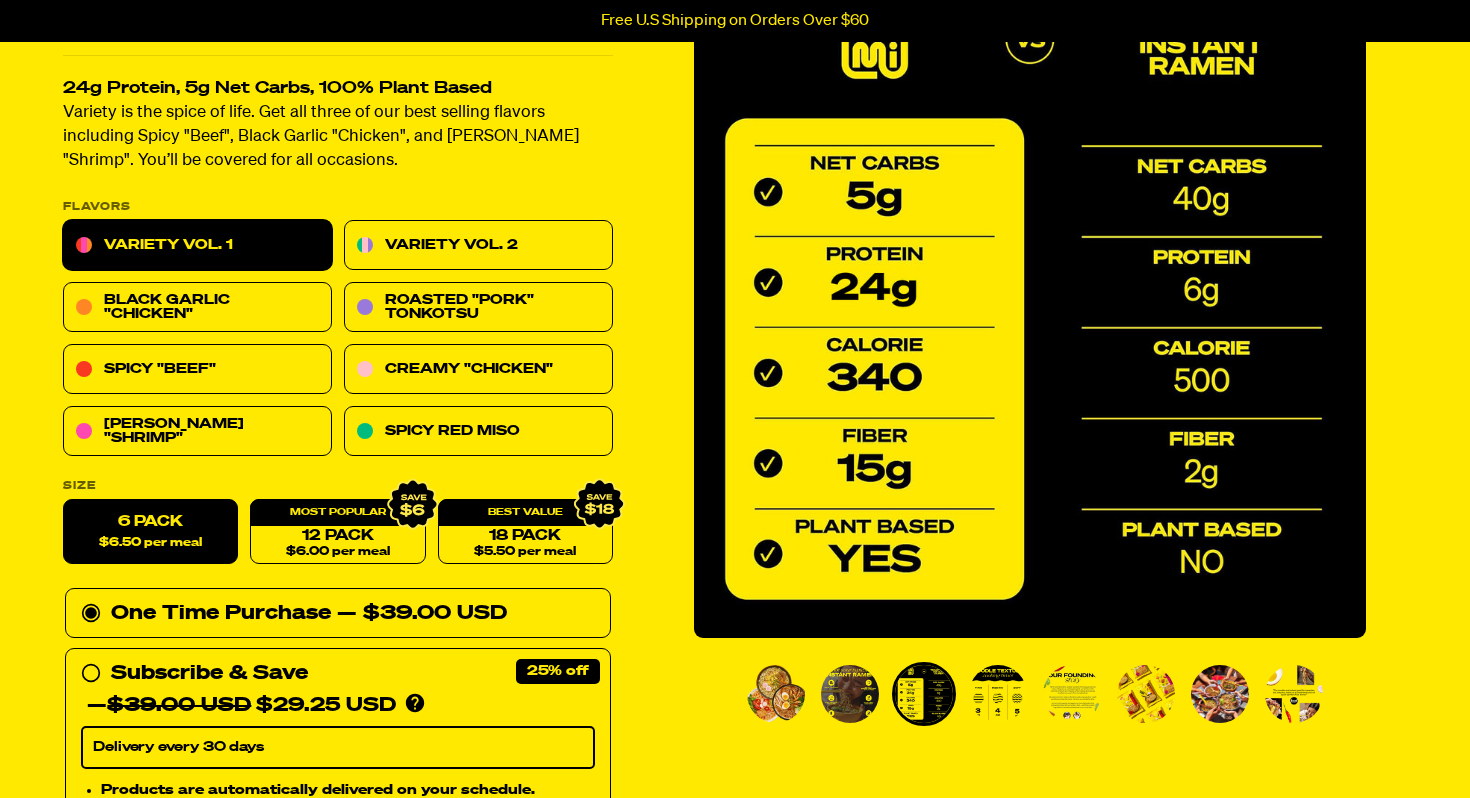 scroll, scrollTop: 173, scrollLeft: 0, axis: vertical 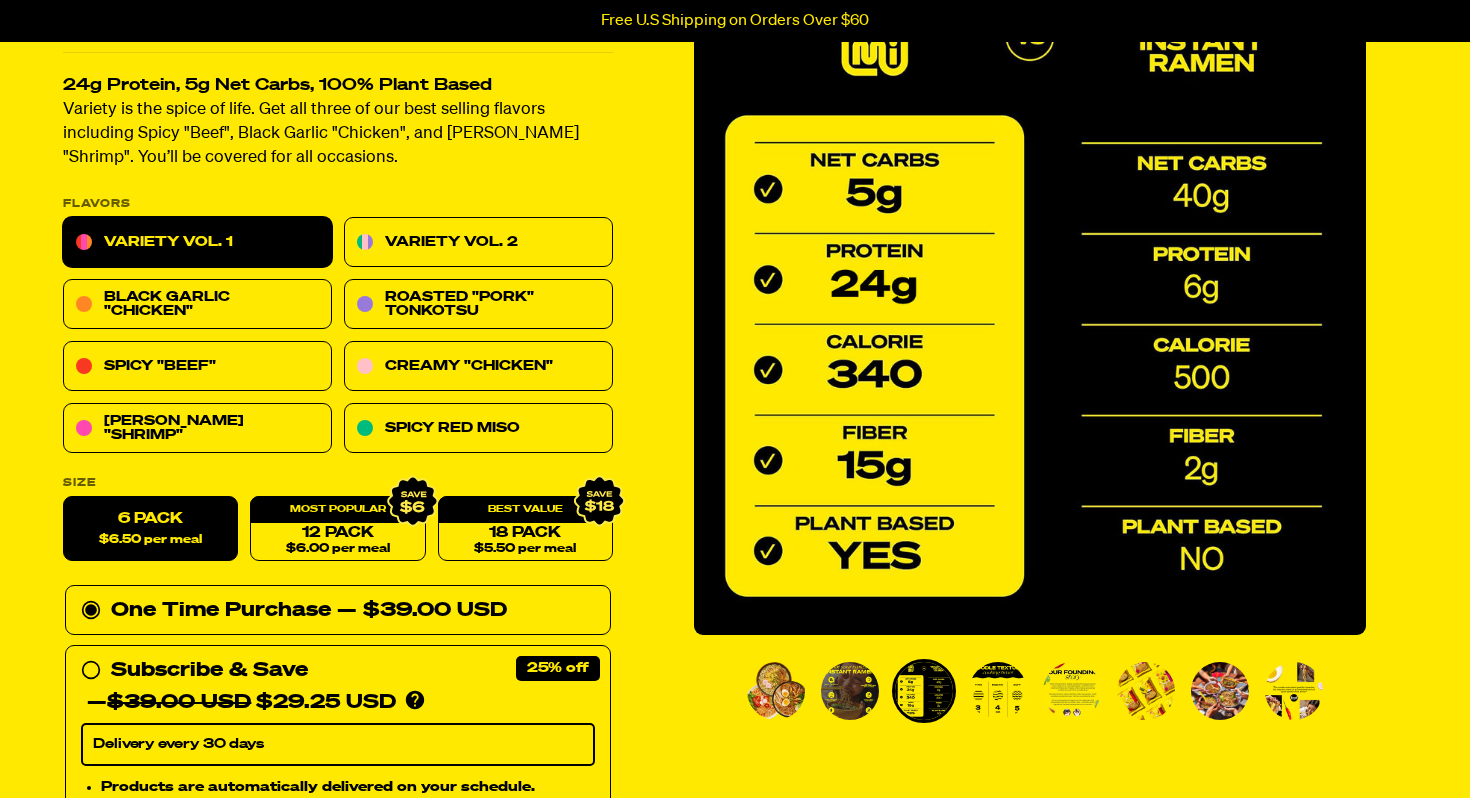 click at bounding box center (998, 691) 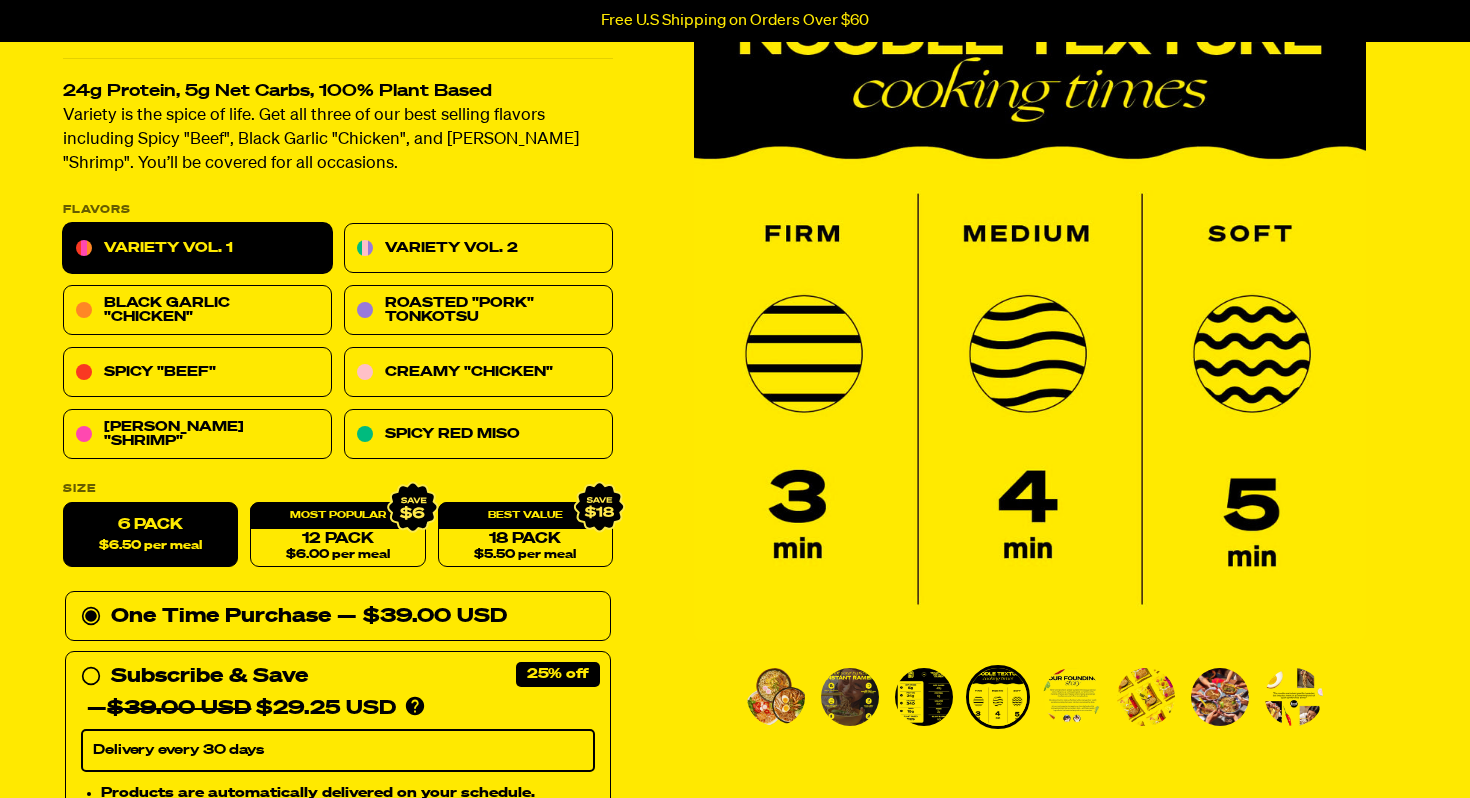 scroll, scrollTop: 173, scrollLeft: 0, axis: vertical 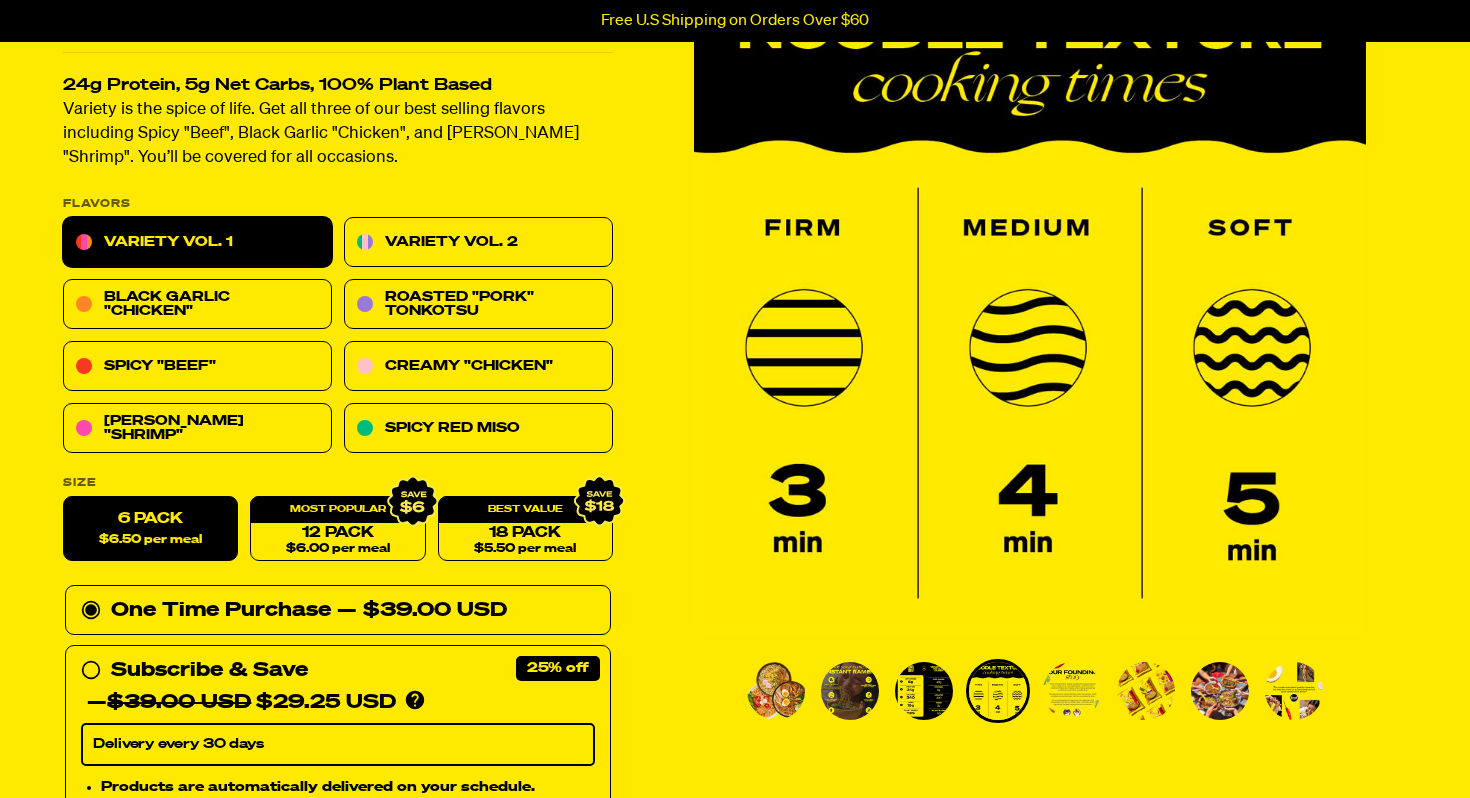 click at bounding box center (1072, 691) 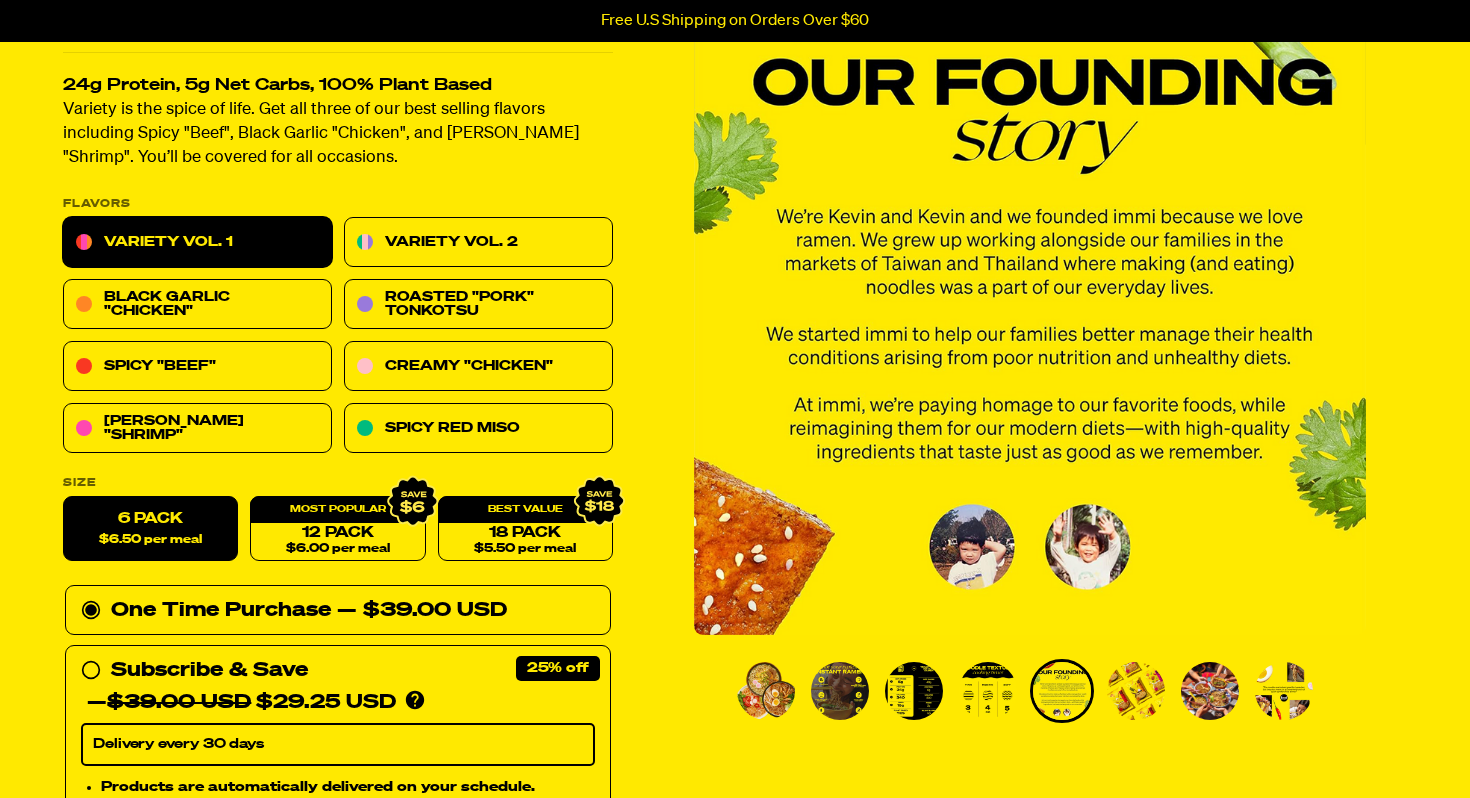 click at bounding box center (1136, 691) 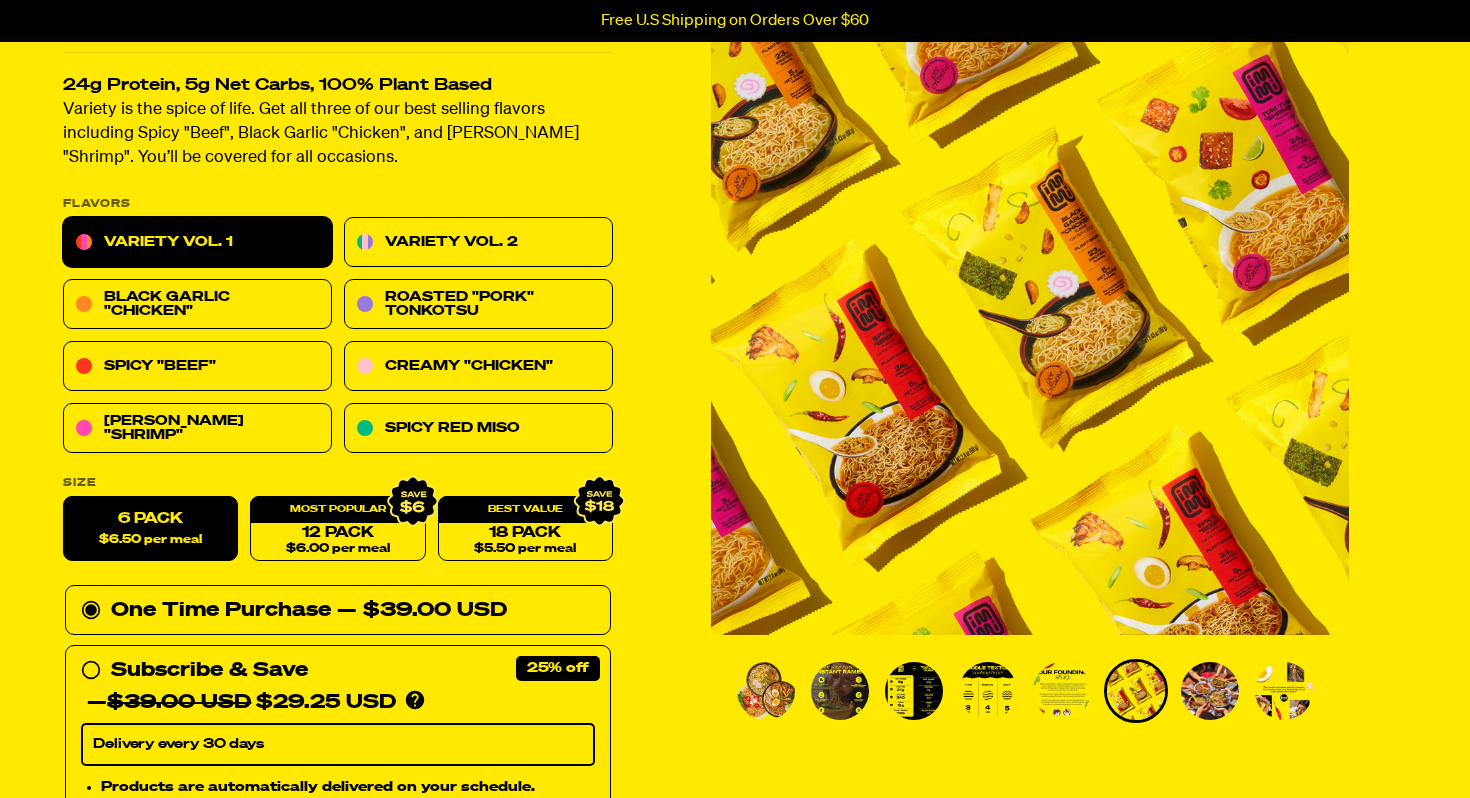 click at bounding box center (1210, 691) 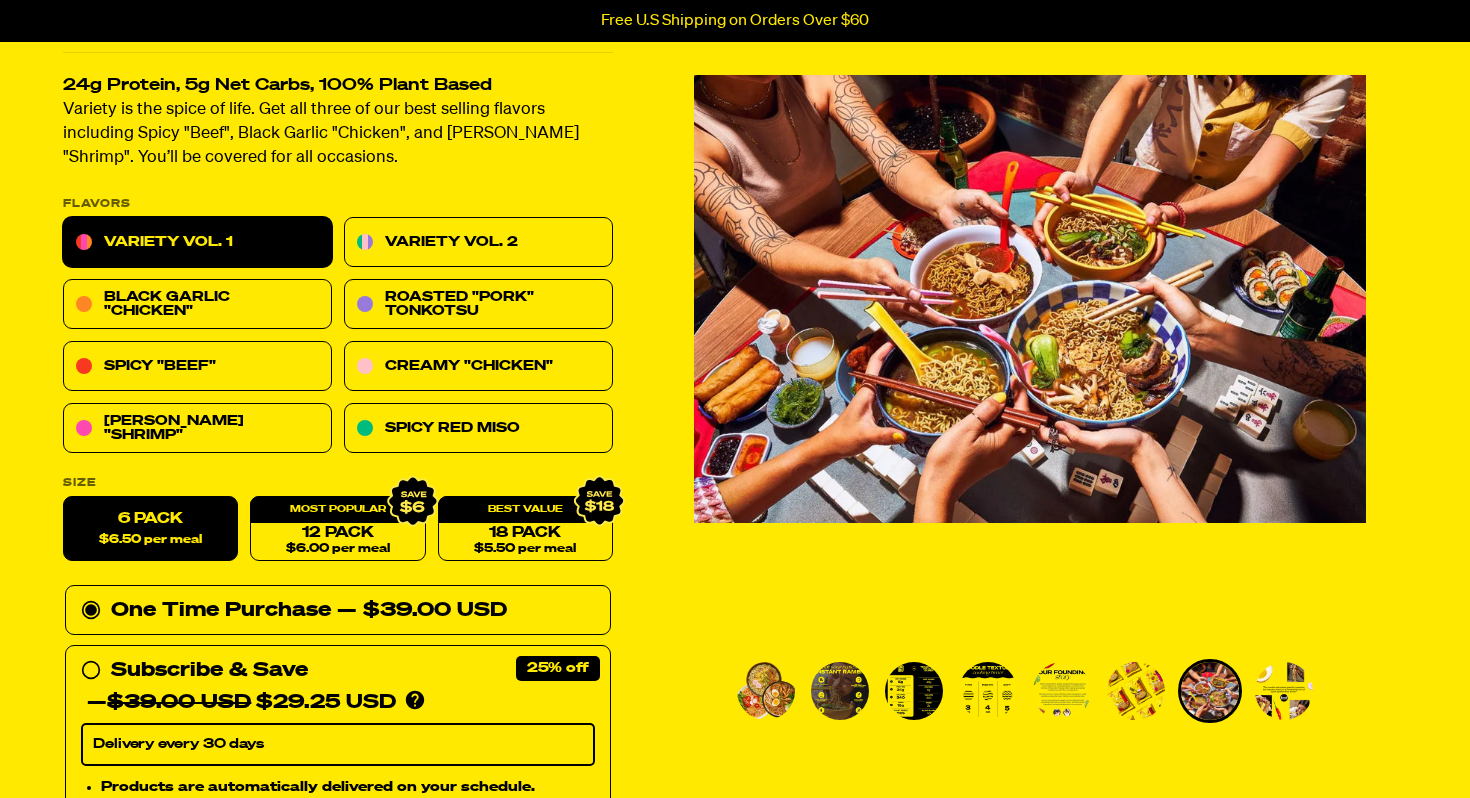 click at bounding box center [1284, 691] 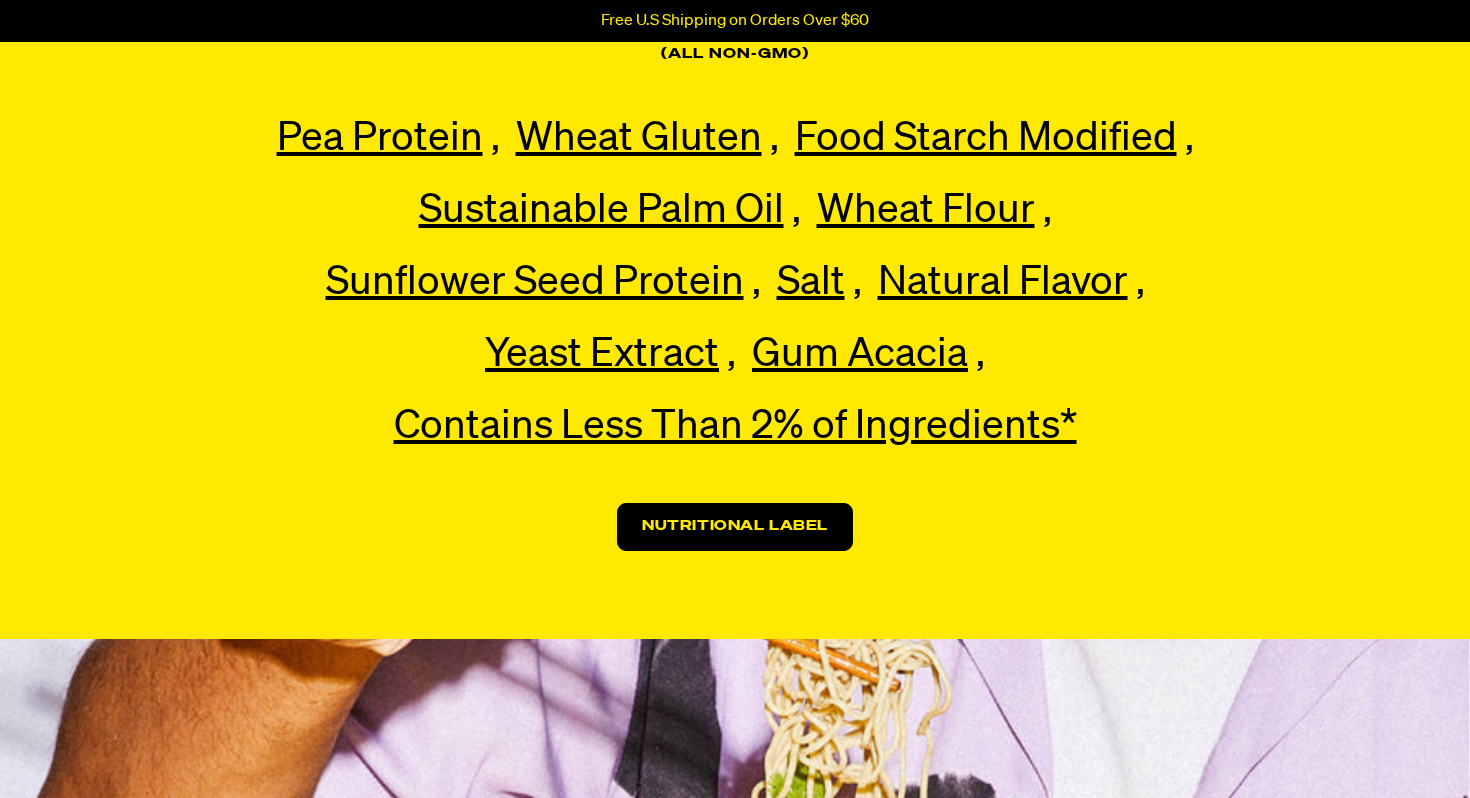 scroll, scrollTop: 4696, scrollLeft: 0, axis: vertical 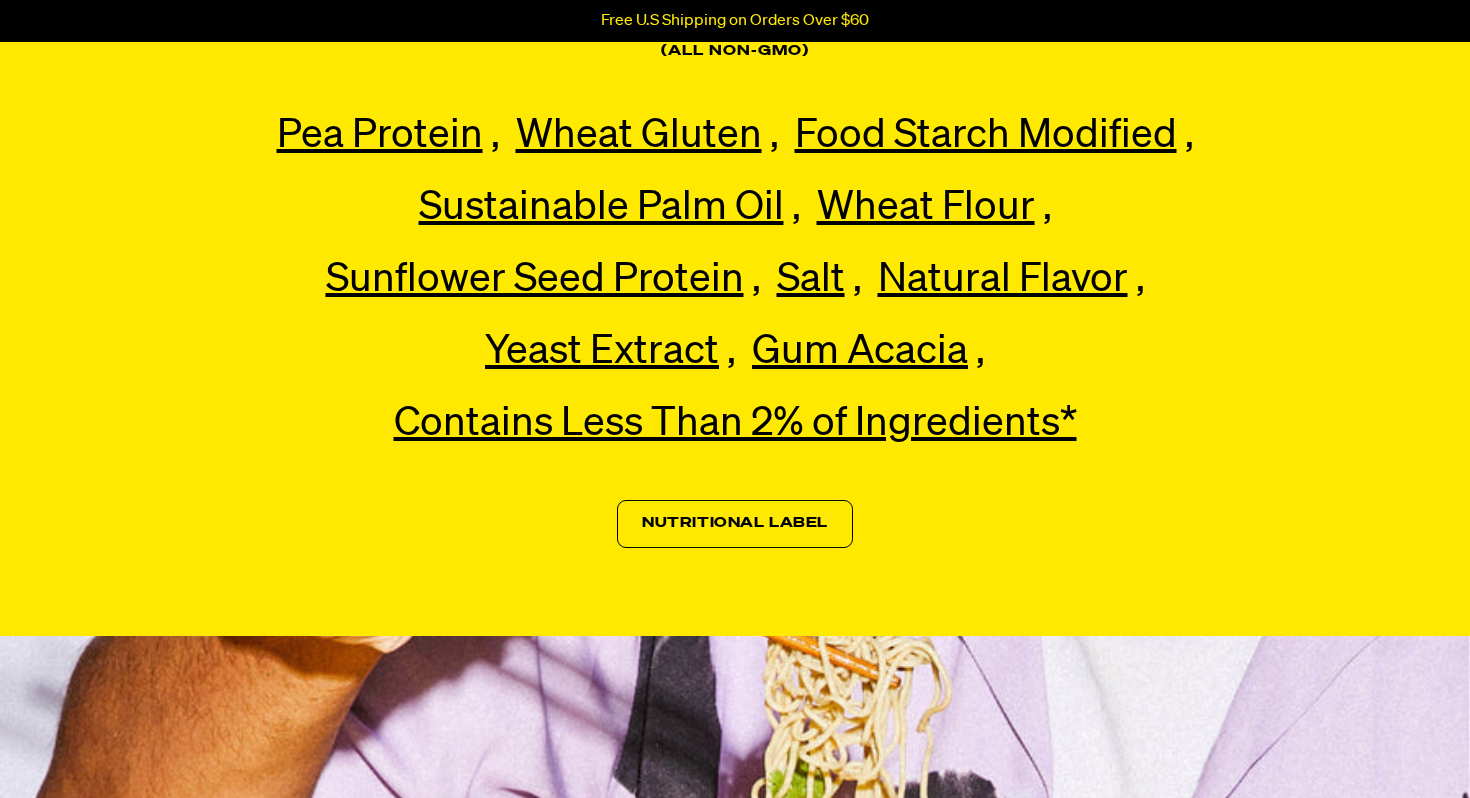 click on "Nutritional Label" at bounding box center [735, 524] 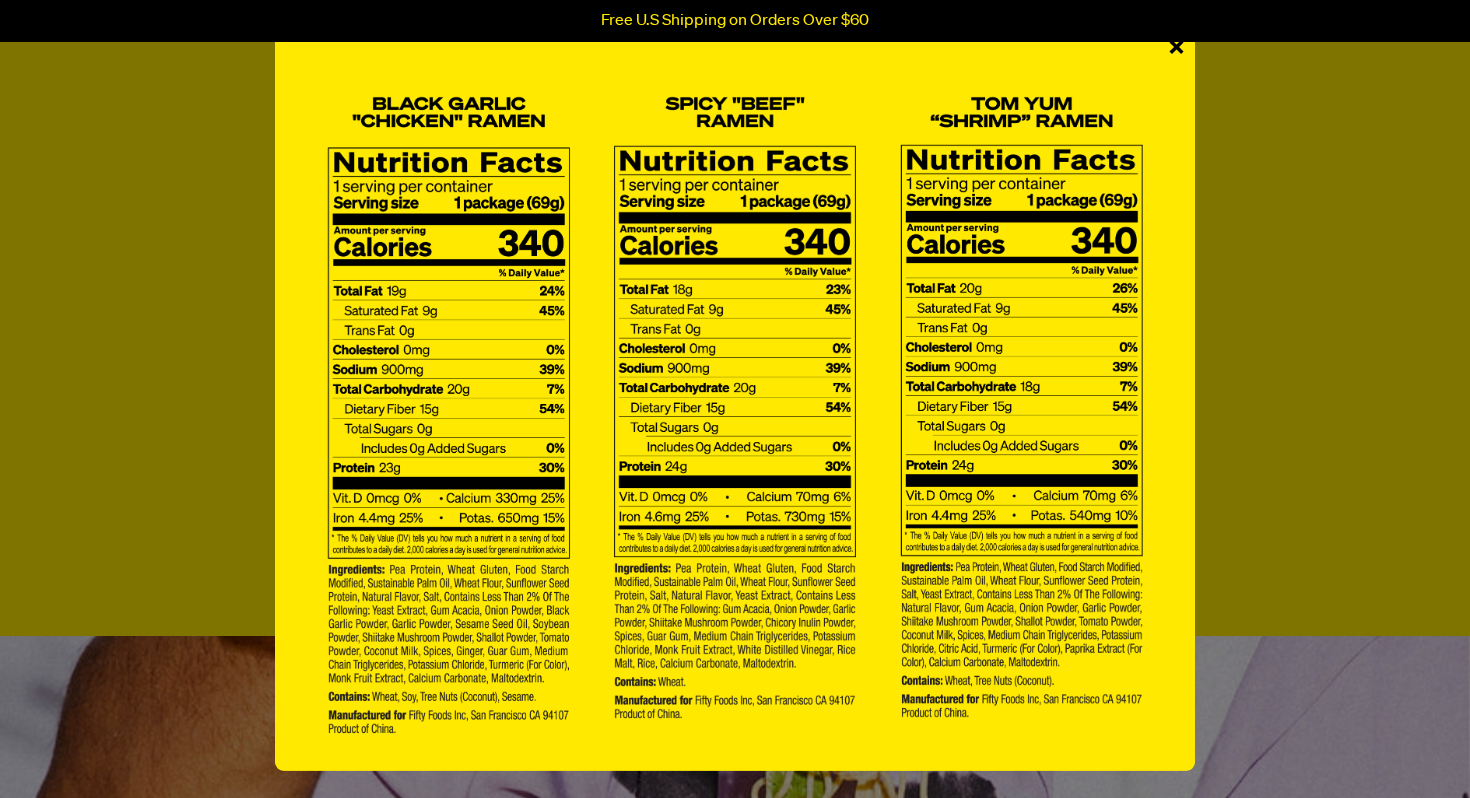 click on "×" at bounding box center (1176, 49) 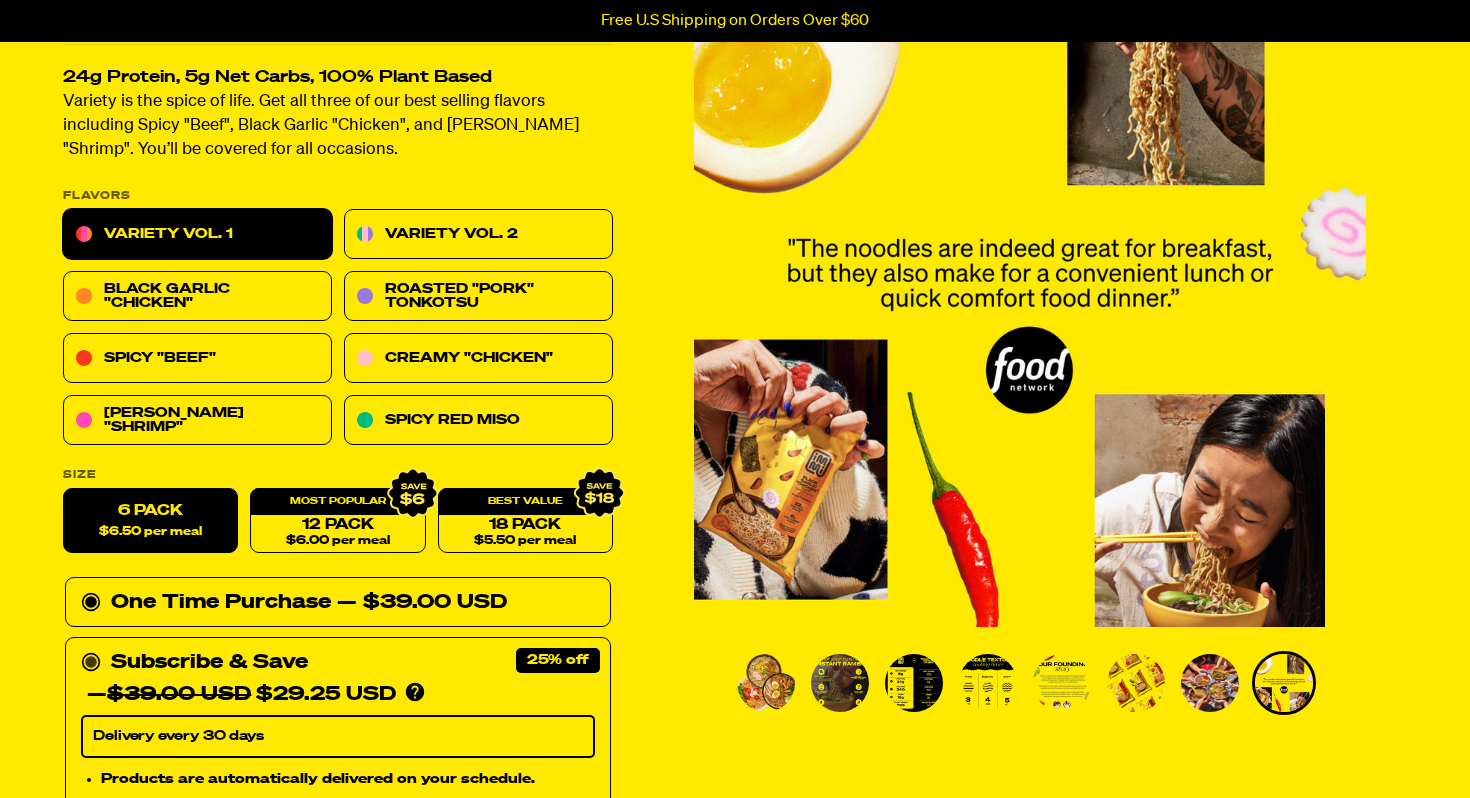 scroll, scrollTop: 0, scrollLeft: 0, axis: both 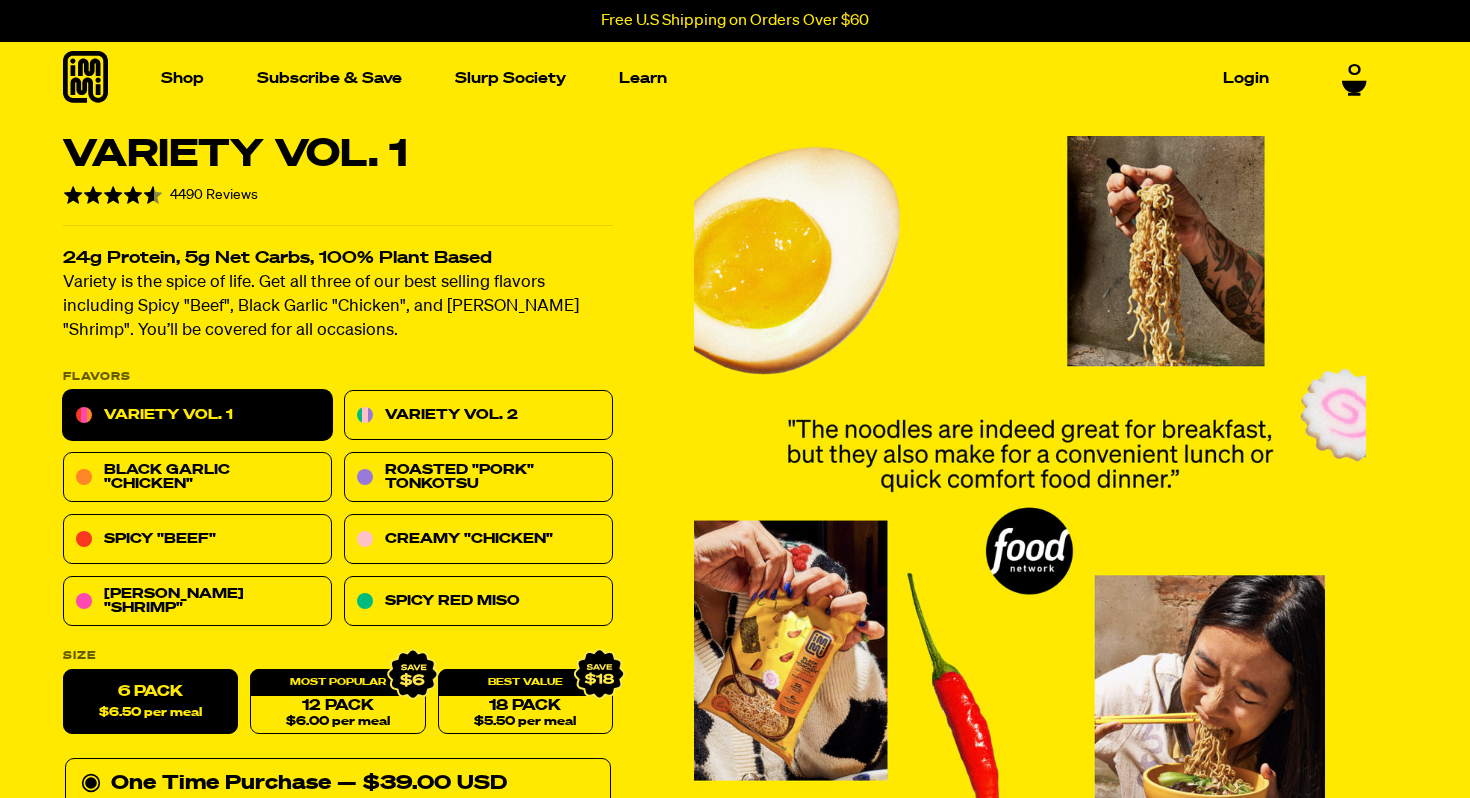 click 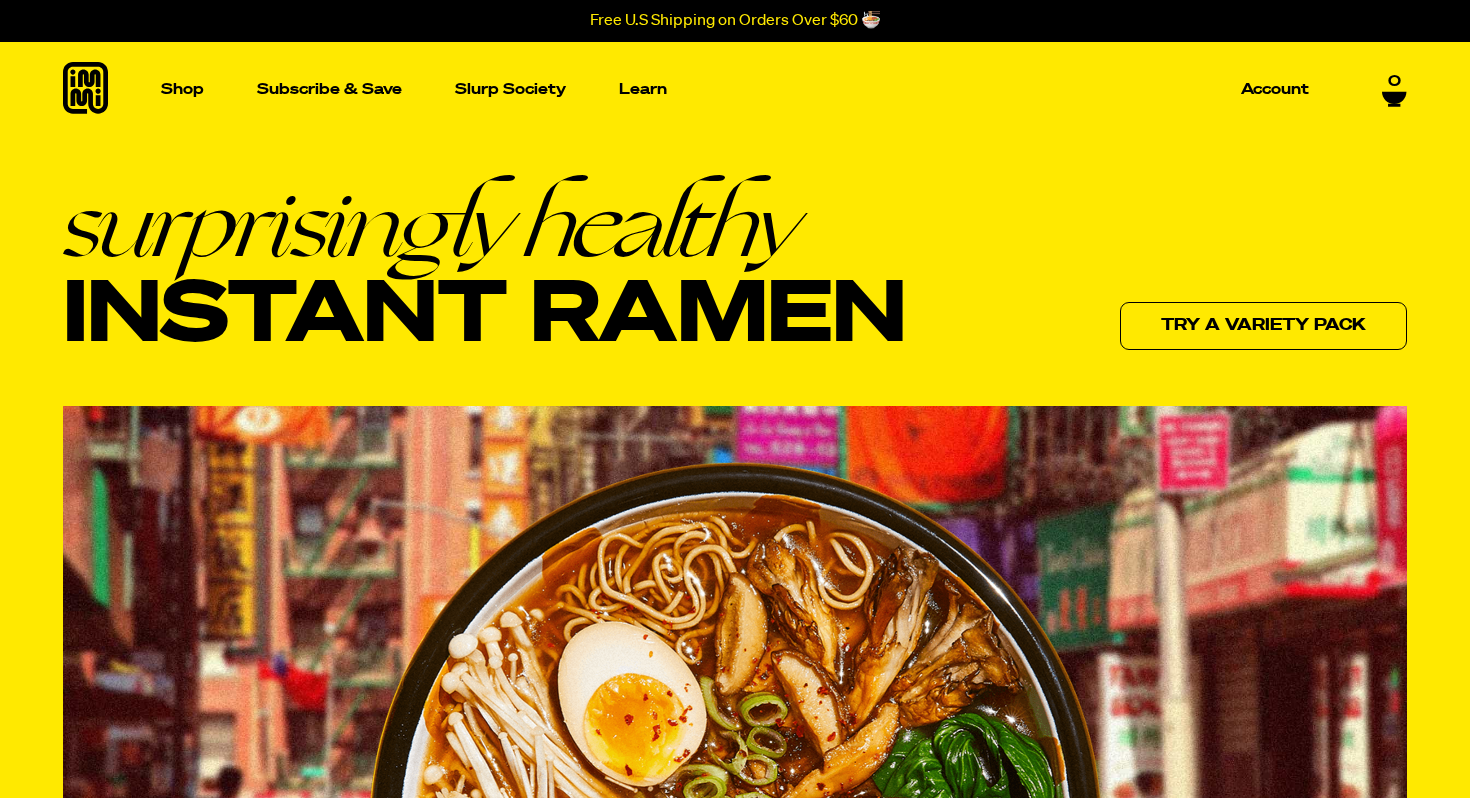 scroll, scrollTop: 0, scrollLeft: 0, axis: both 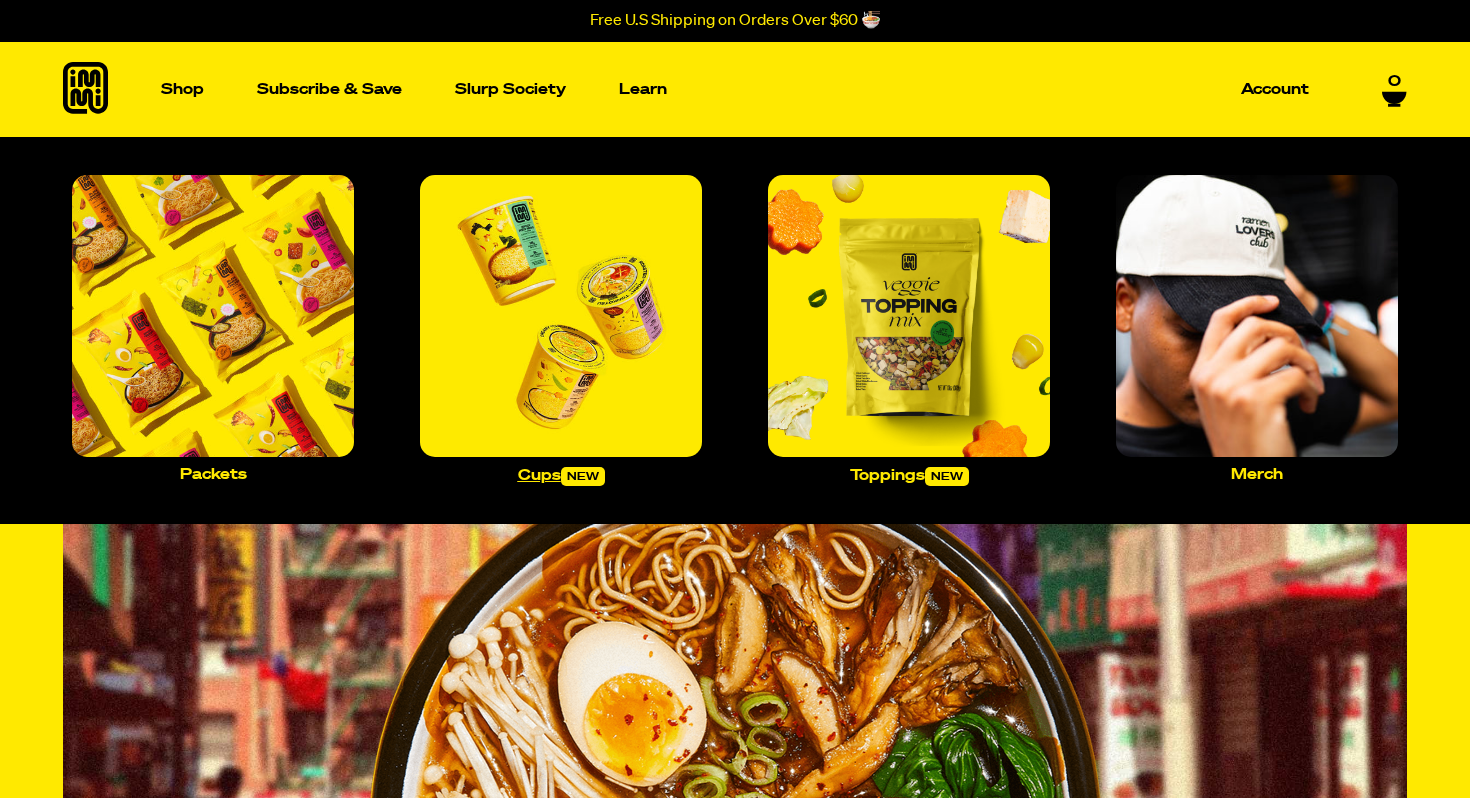 click at bounding box center [561, 316] 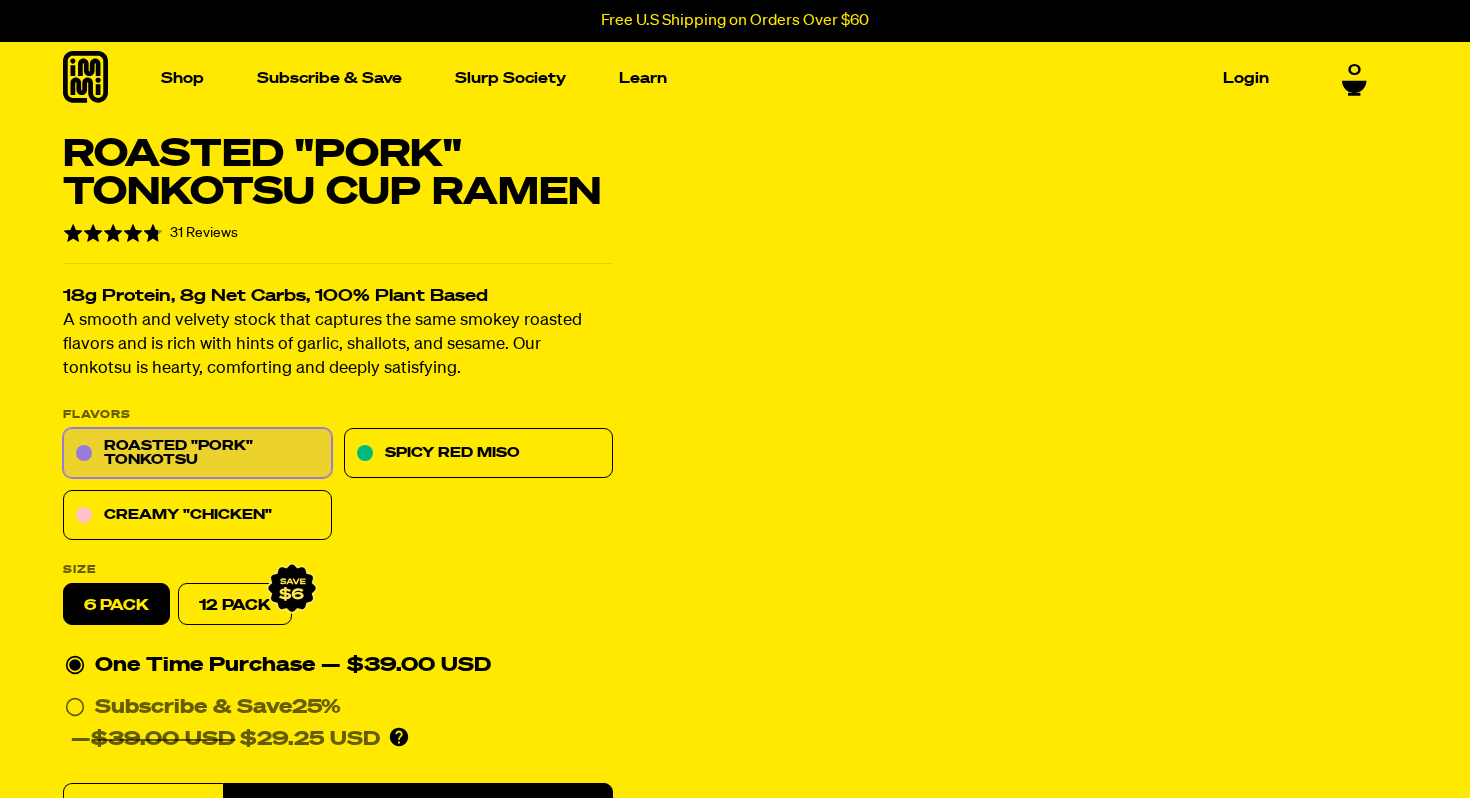 scroll, scrollTop: 0, scrollLeft: 0, axis: both 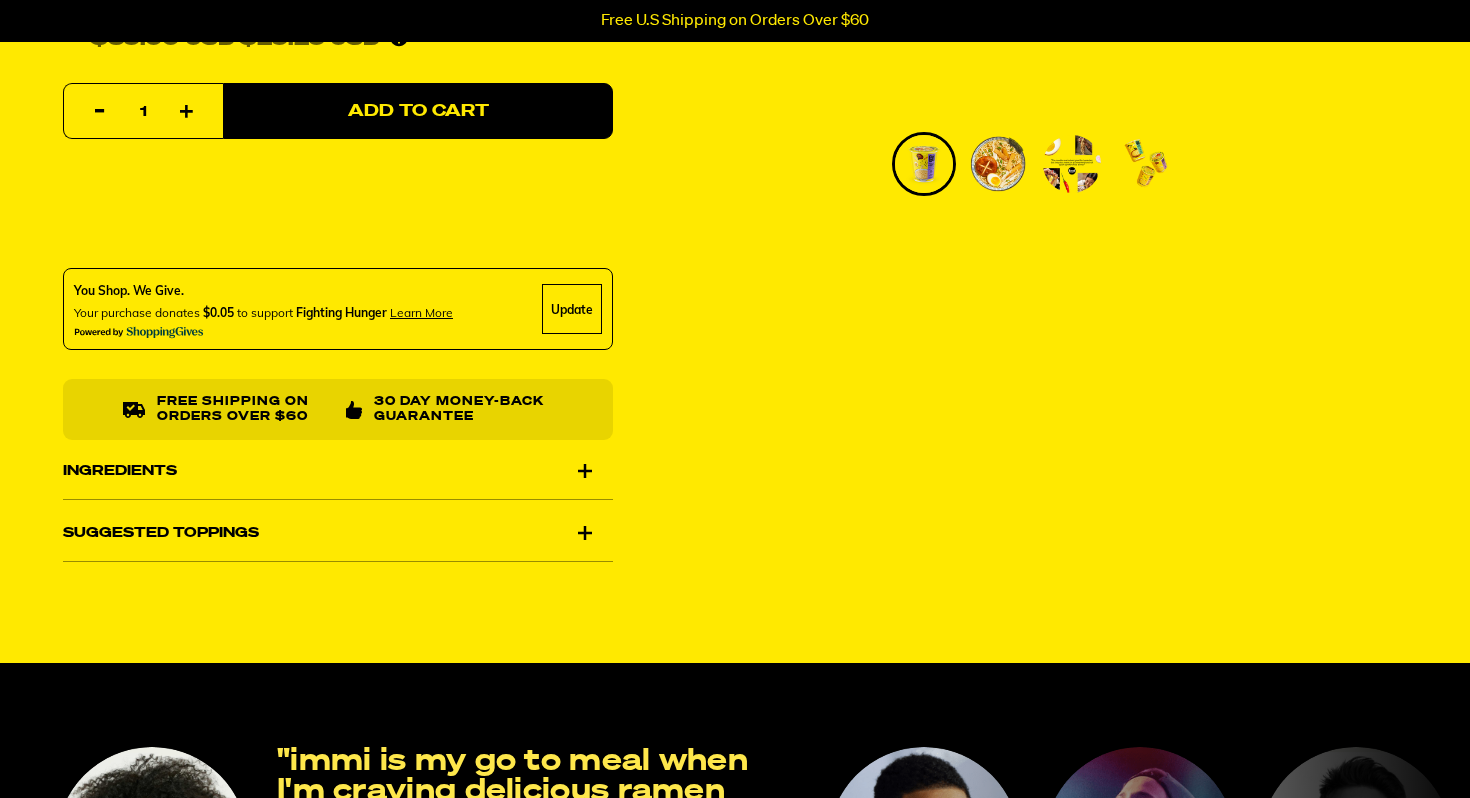 click at bounding box center [1072, 164] 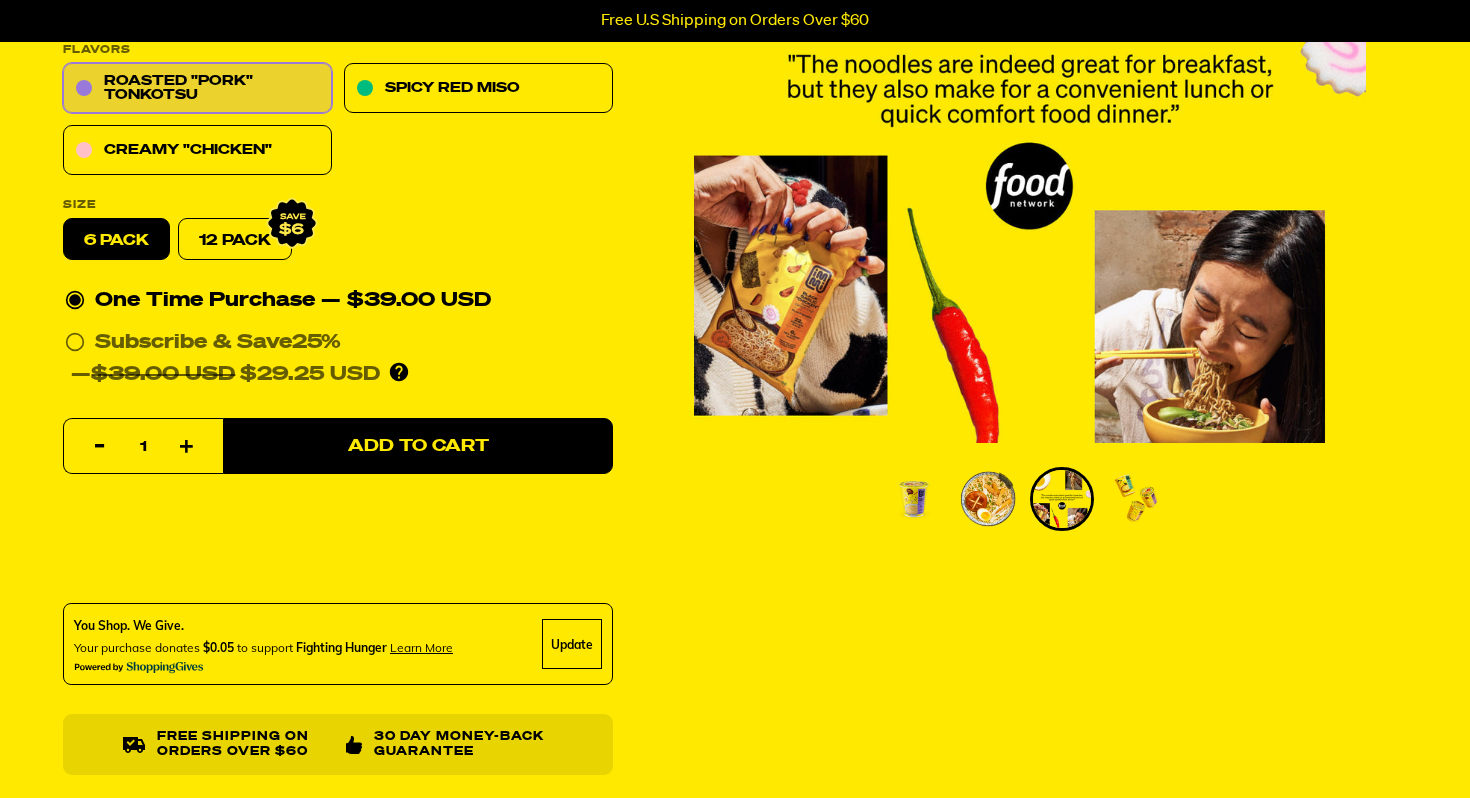 scroll, scrollTop: 179, scrollLeft: 0, axis: vertical 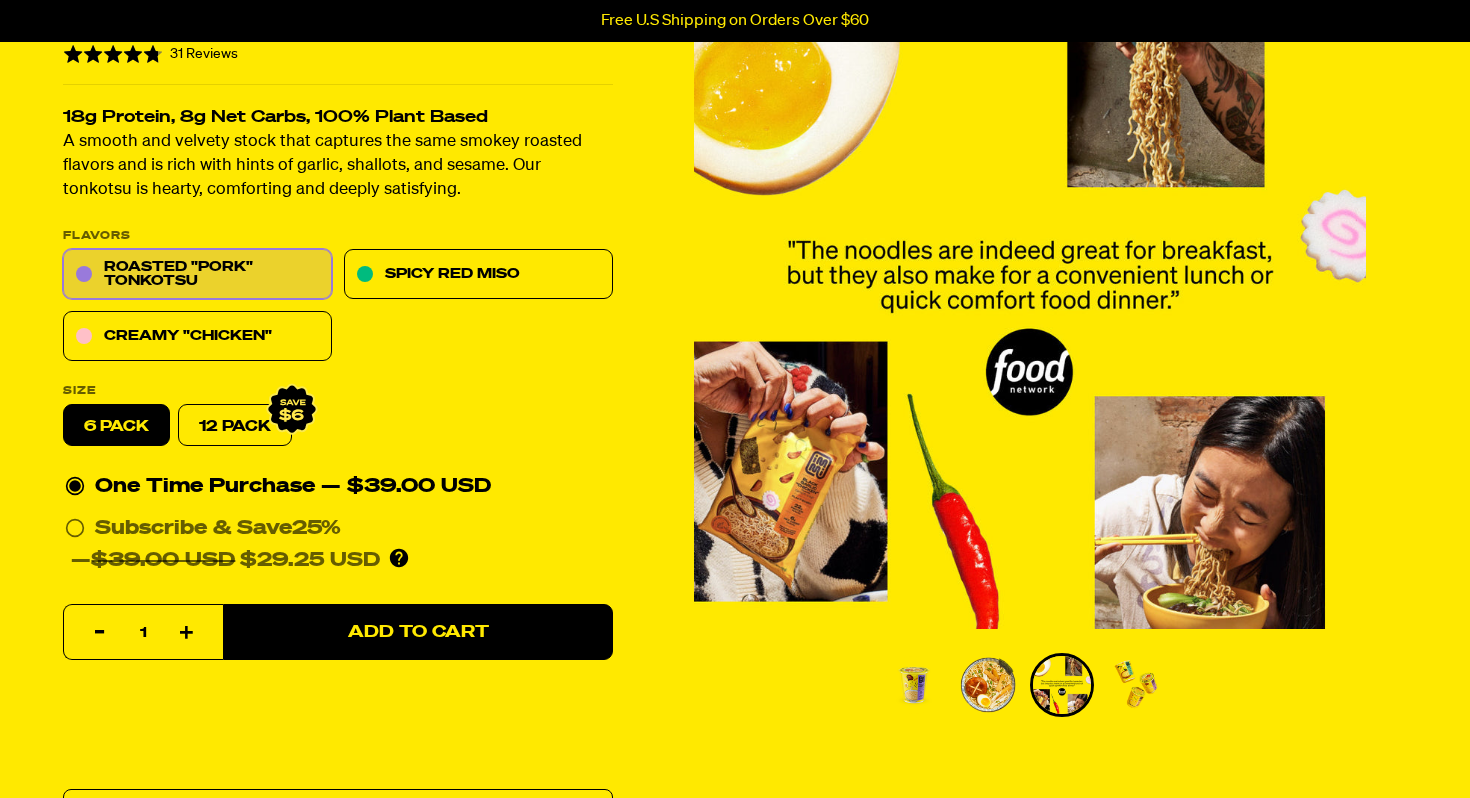 click at bounding box center (1136, 685) 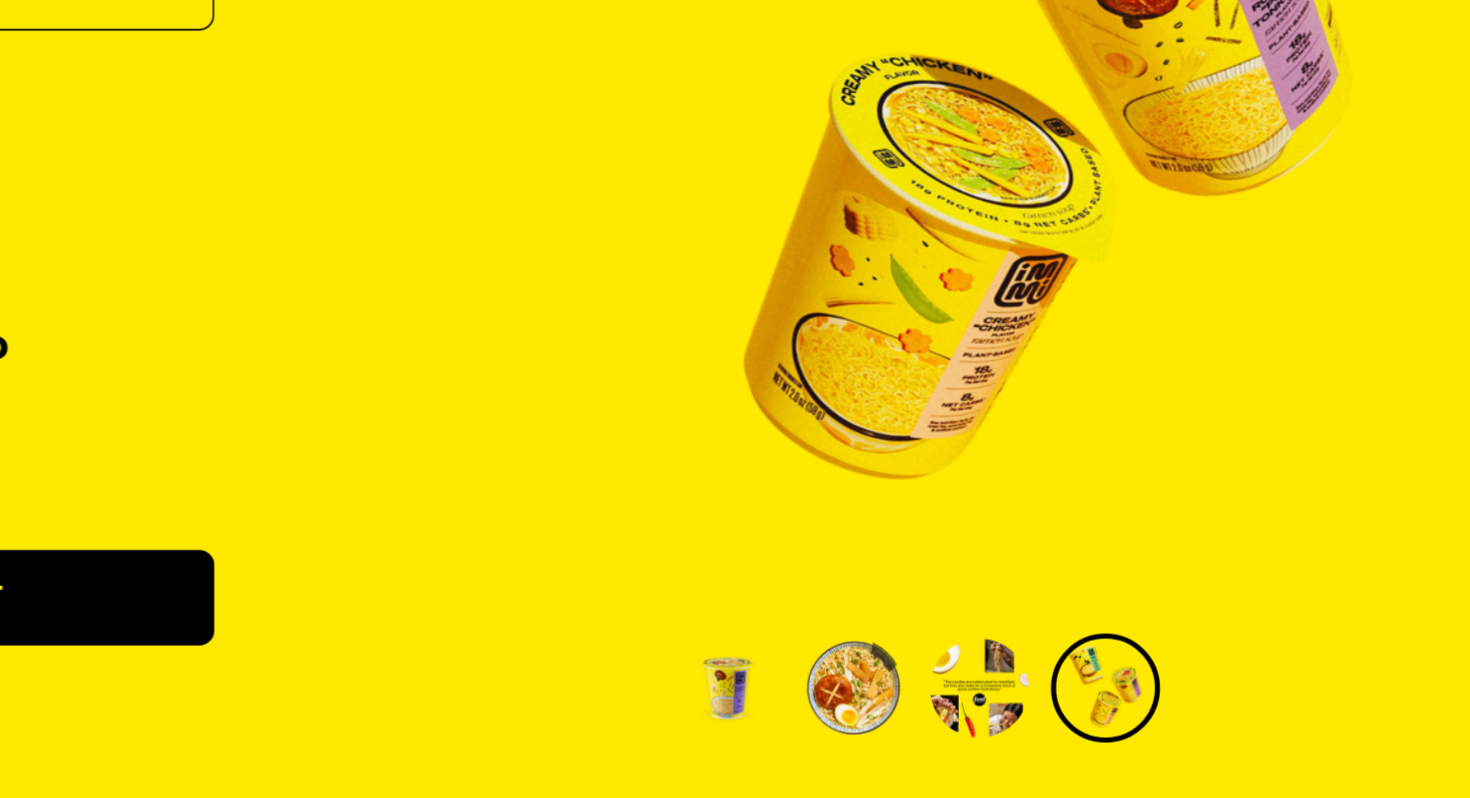 scroll, scrollTop: 178, scrollLeft: 0, axis: vertical 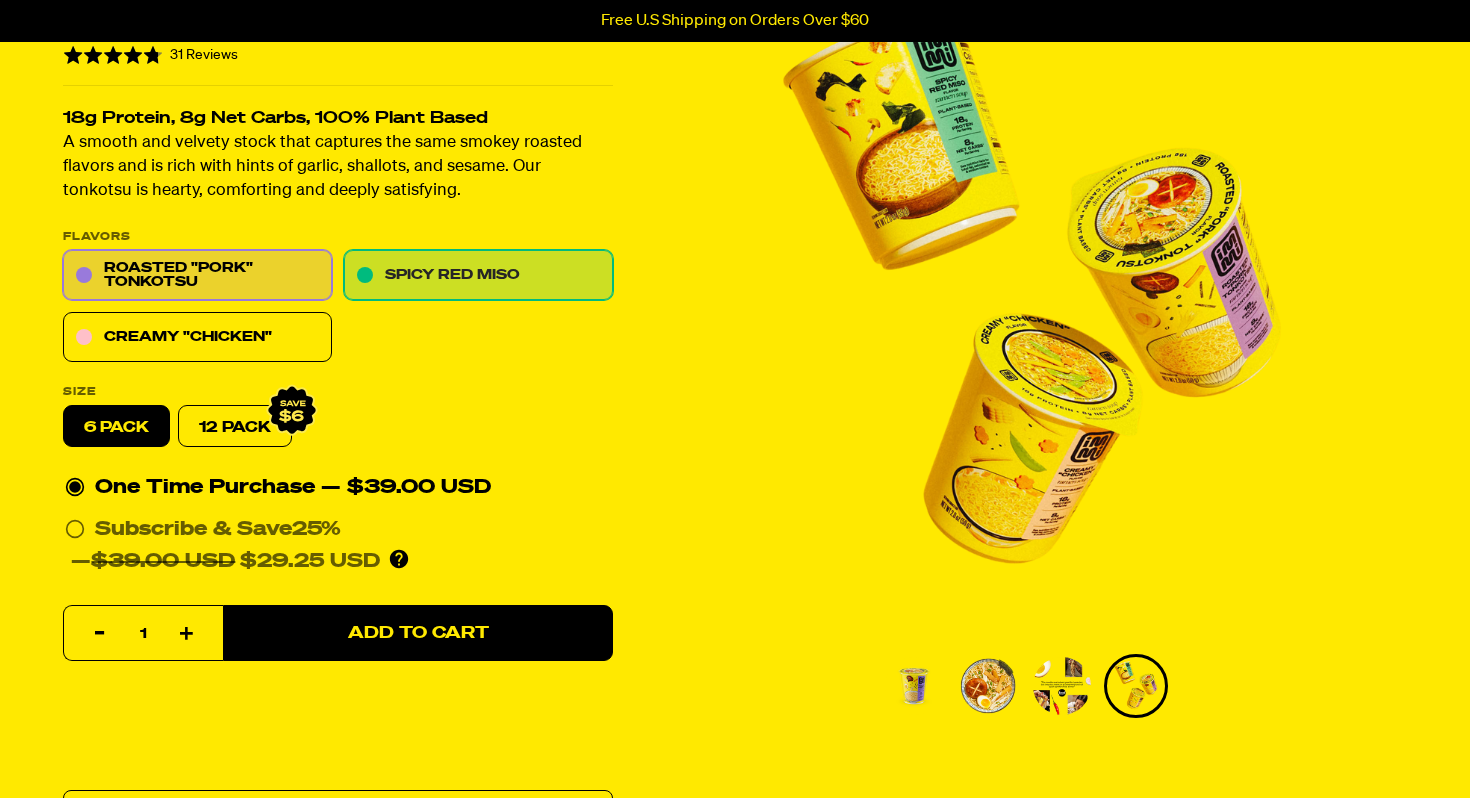 click on "Spicy Red Miso" at bounding box center [478, 276] 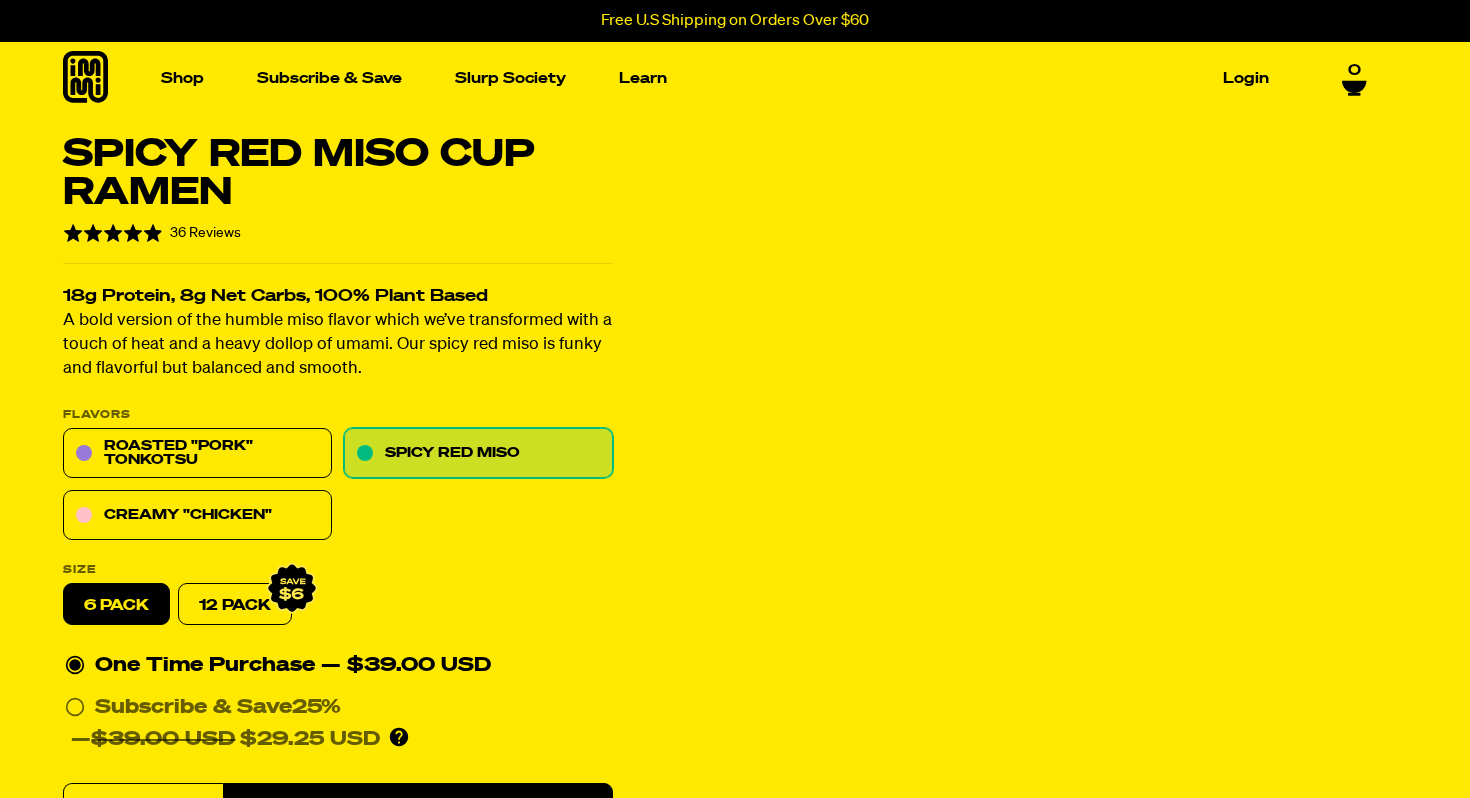 scroll, scrollTop: 0, scrollLeft: 0, axis: both 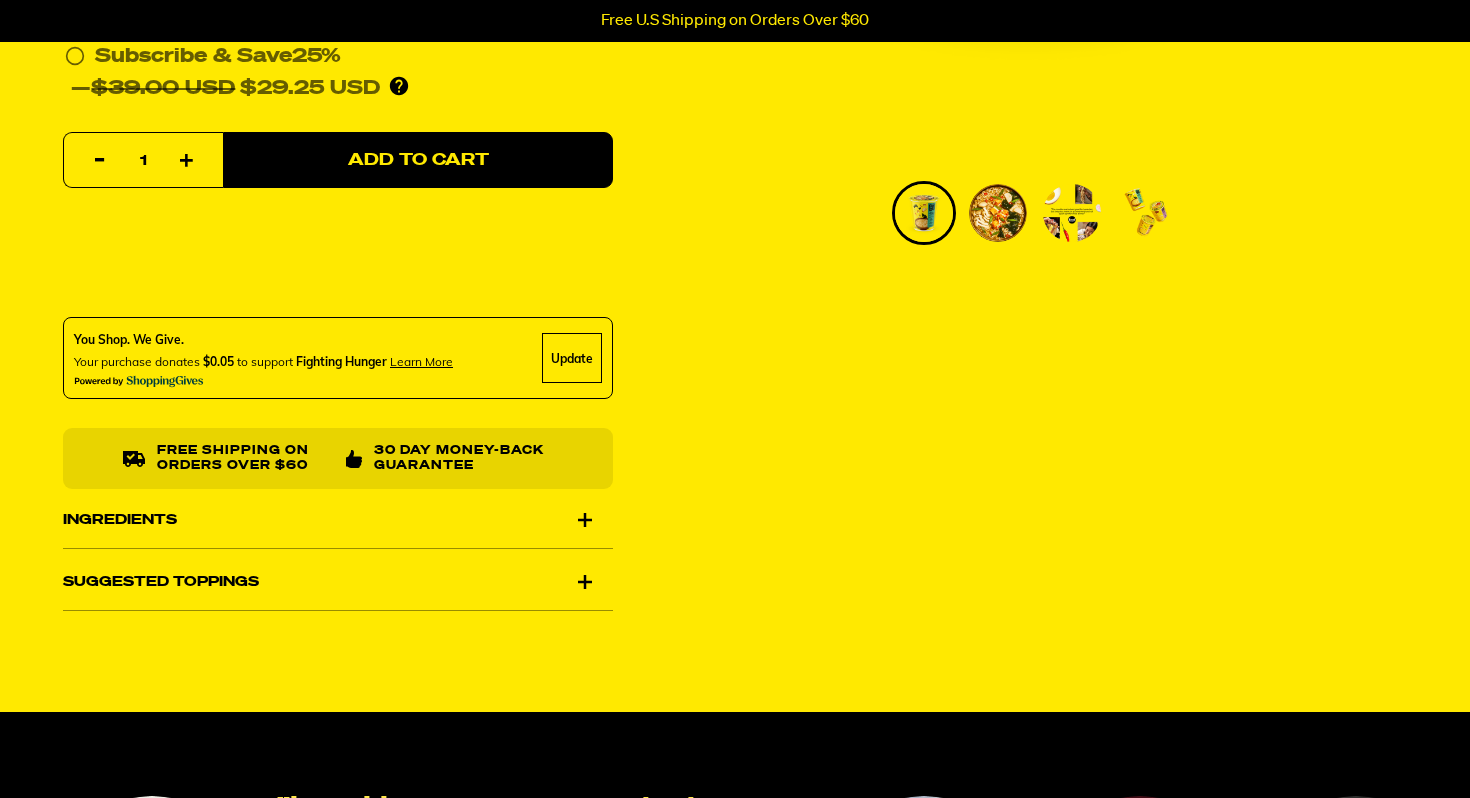 click on "Suggested Toppings" at bounding box center [338, 582] 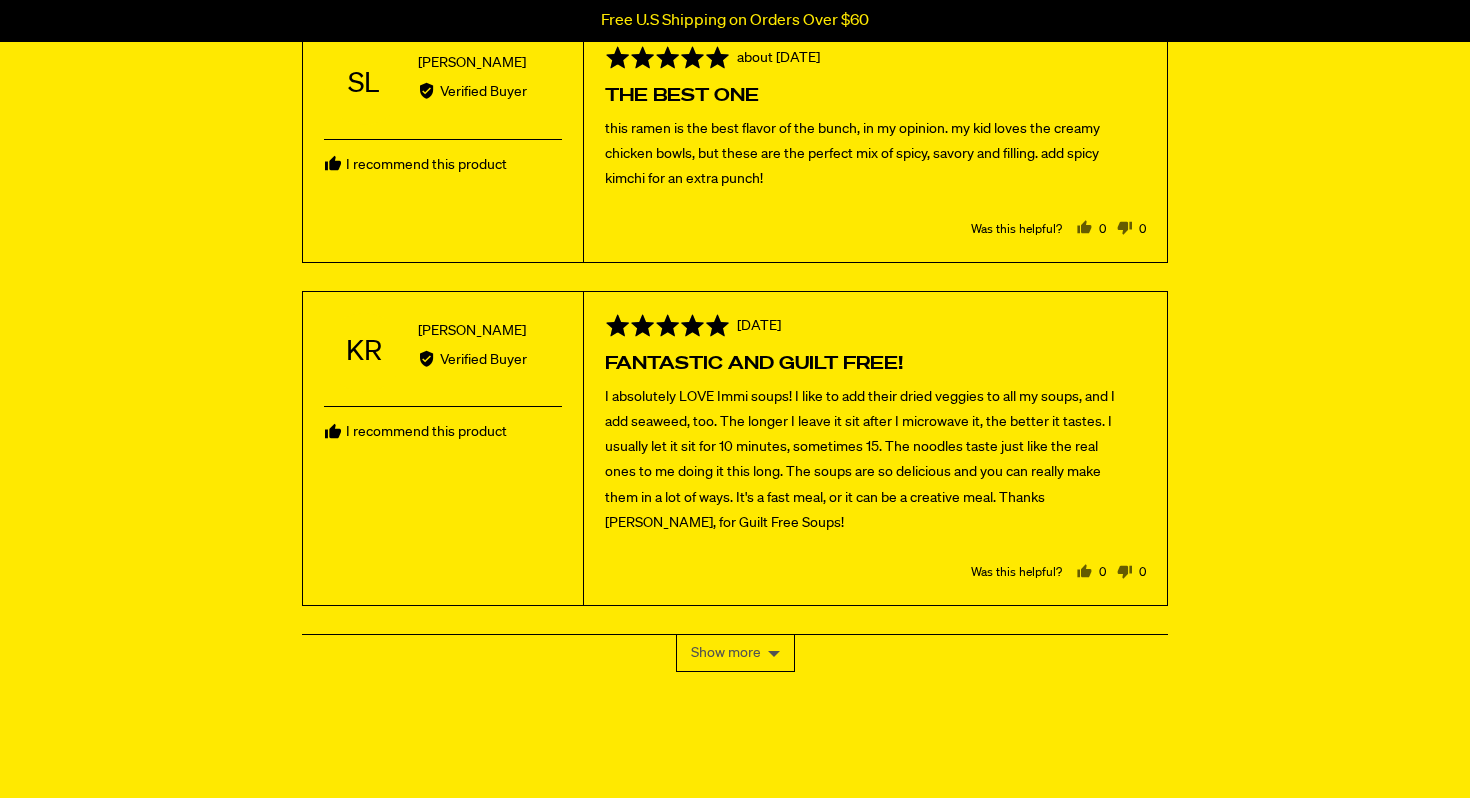 scroll, scrollTop: 6576, scrollLeft: 0, axis: vertical 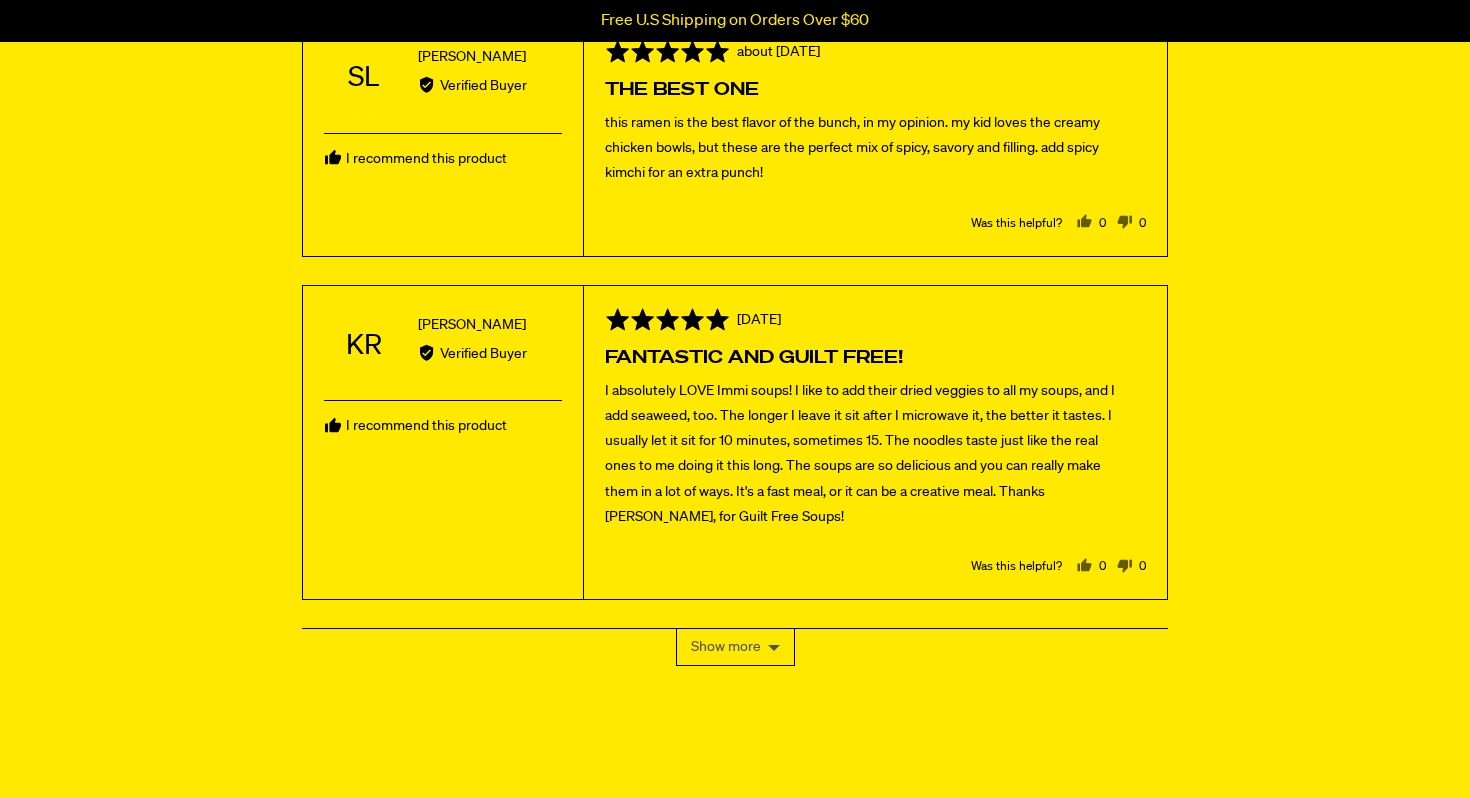 click on "Show more" at bounding box center (735, 647) 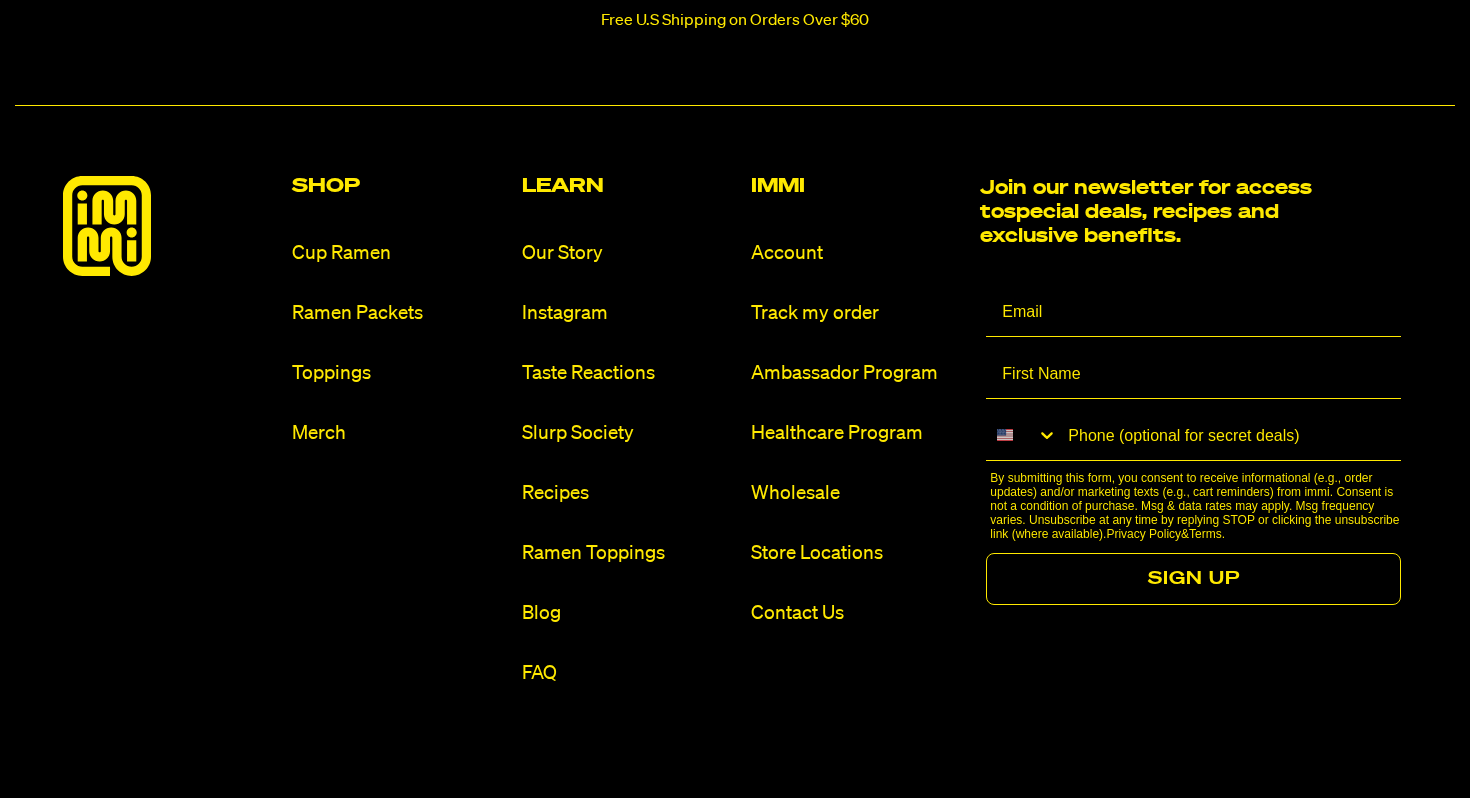 scroll, scrollTop: 10779, scrollLeft: 0, axis: vertical 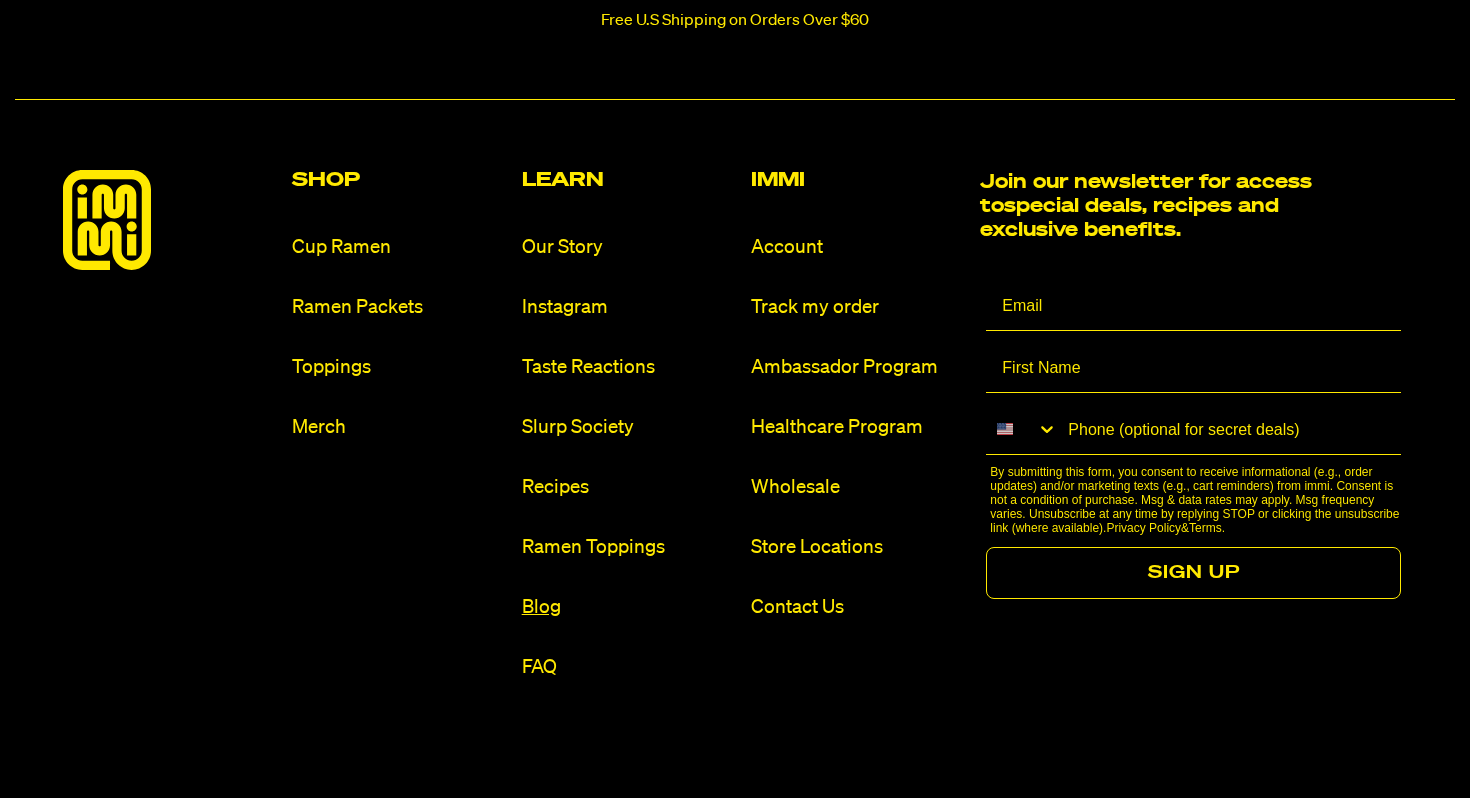 click on "Blog" at bounding box center [628, 607] 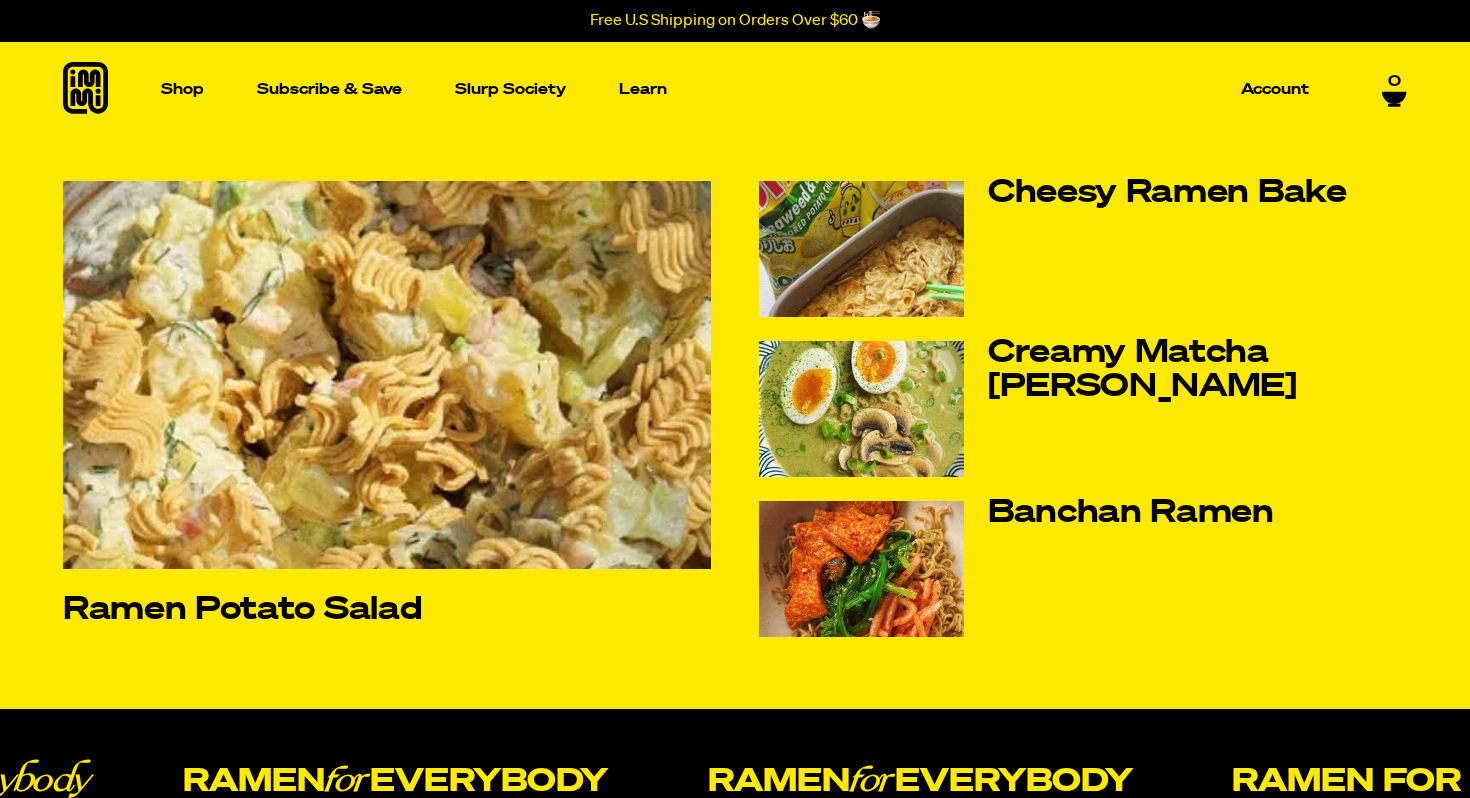 scroll, scrollTop: 0, scrollLeft: 0, axis: both 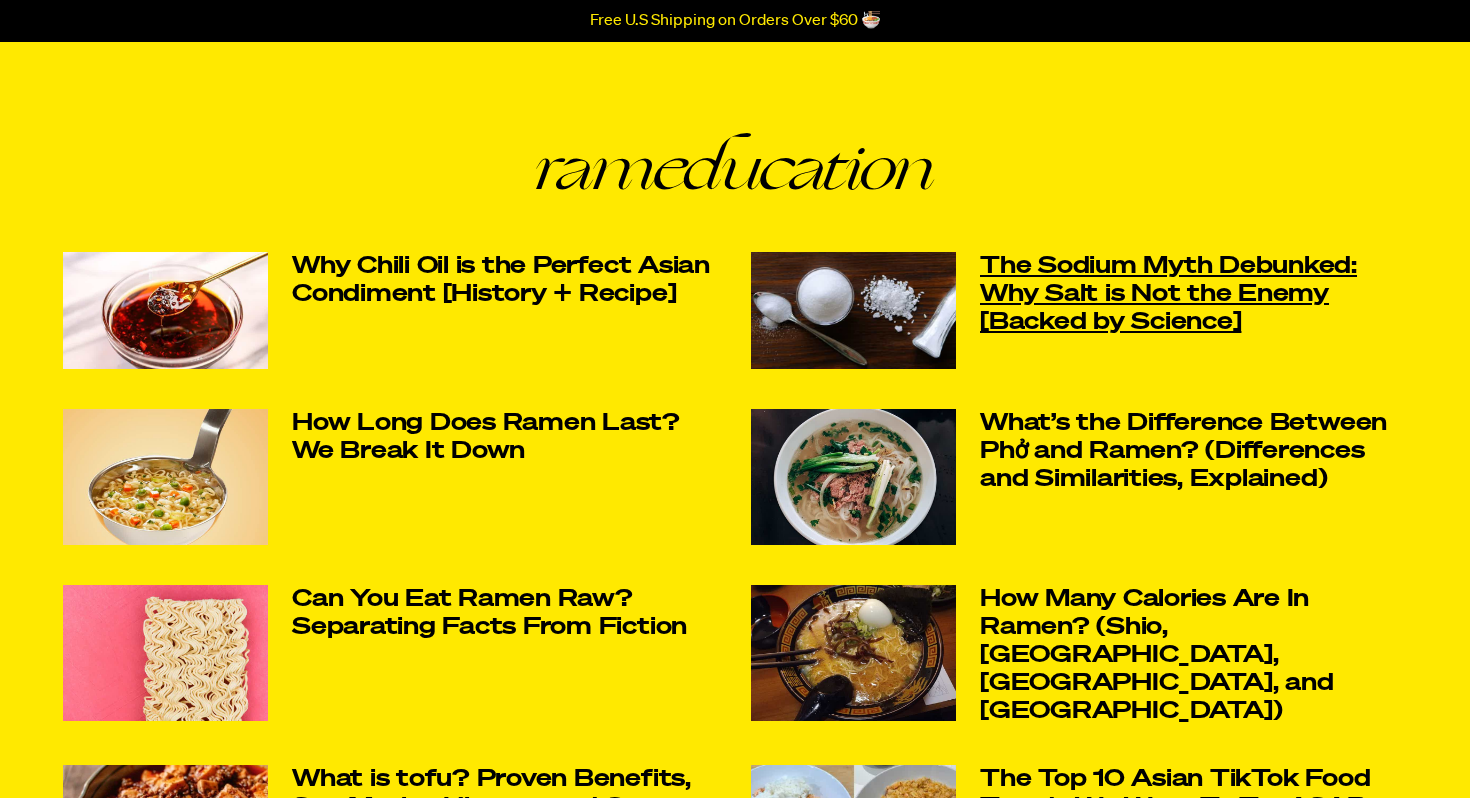 click on "The Sodium Myth Debunked: Why Salt is Not the Enemy [Backed by Science]" at bounding box center [1193, 294] 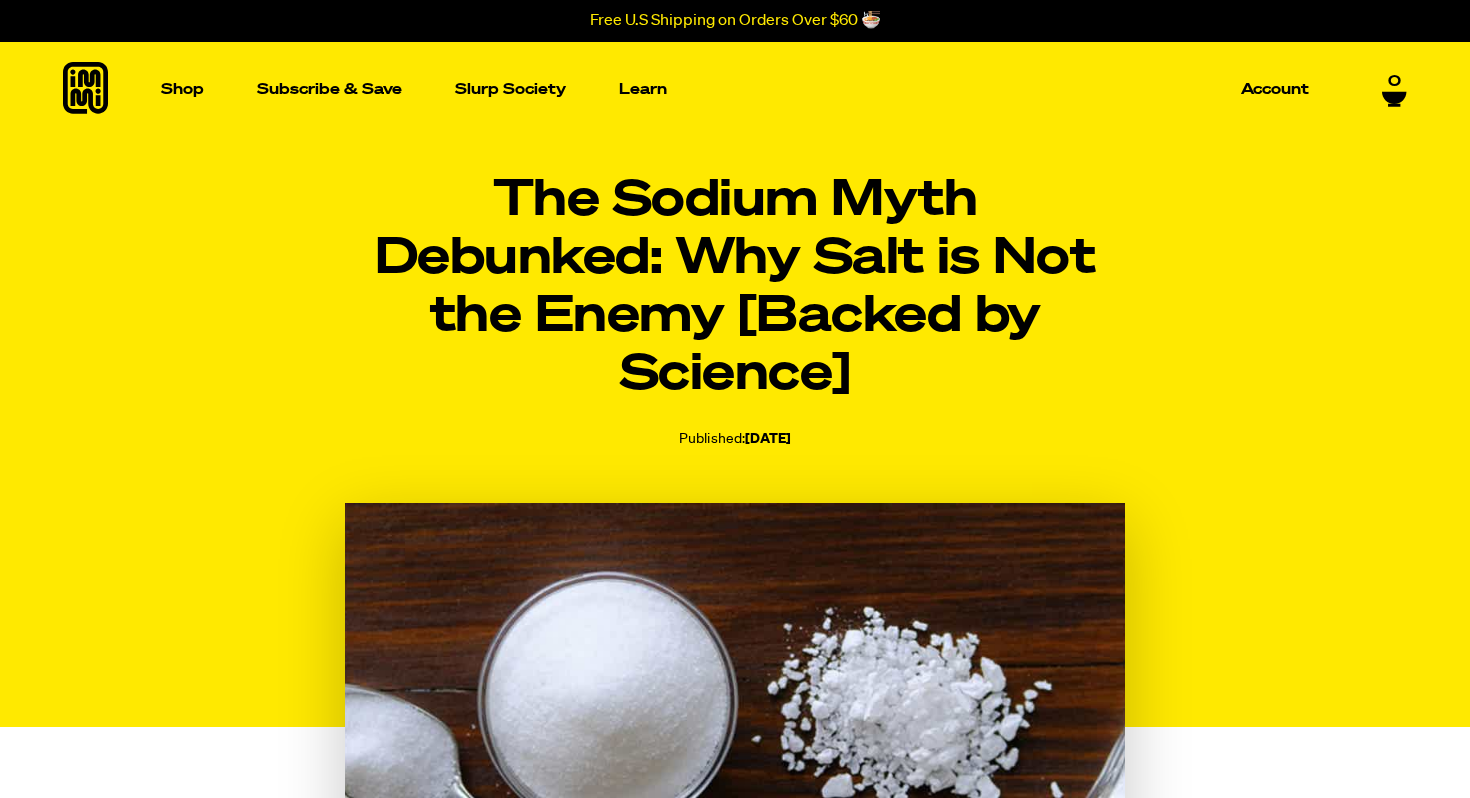 scroll, scrollTop: 0, scrollLeft: 0, axis: both 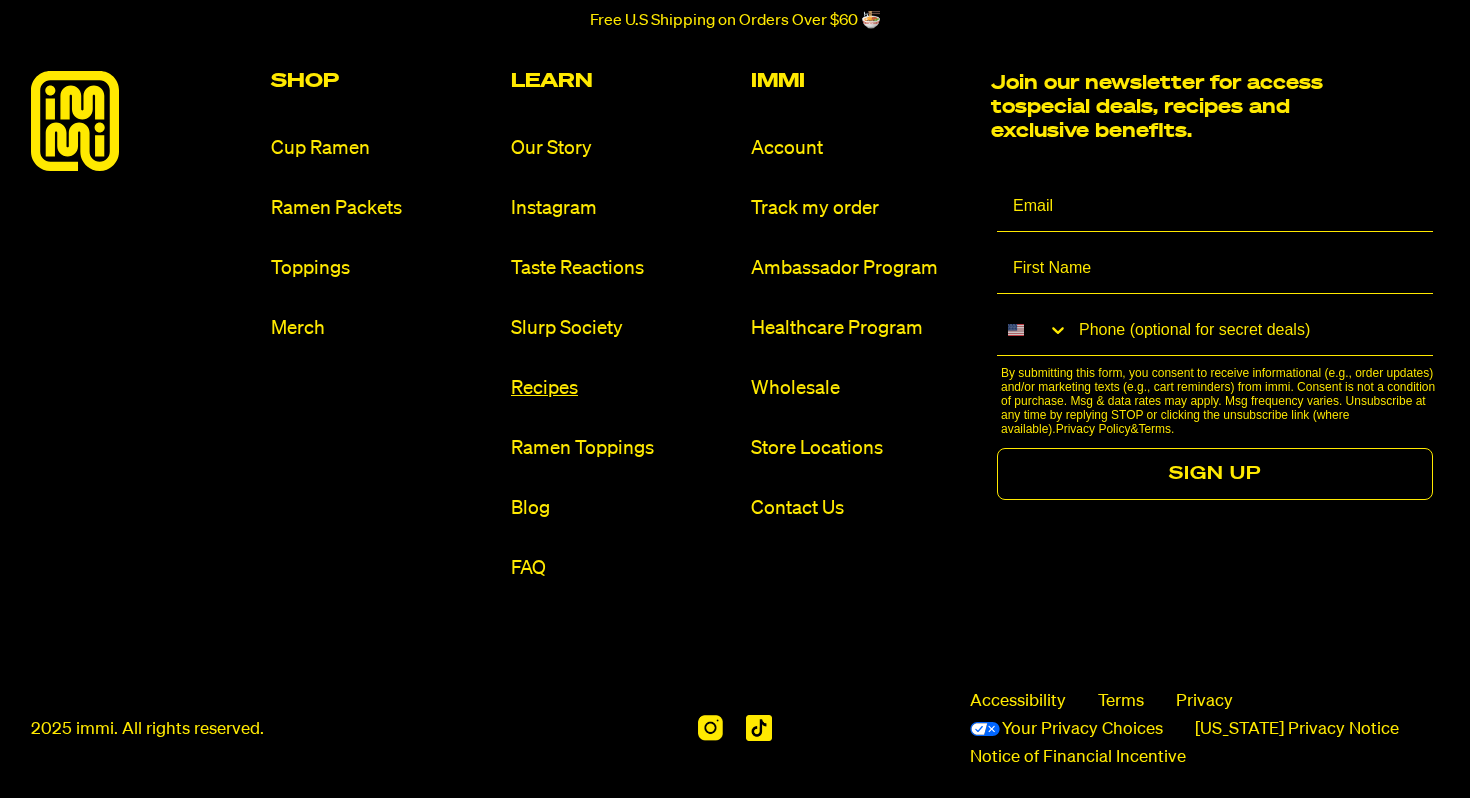click on "Recipes" at bounding box center (623, 388) 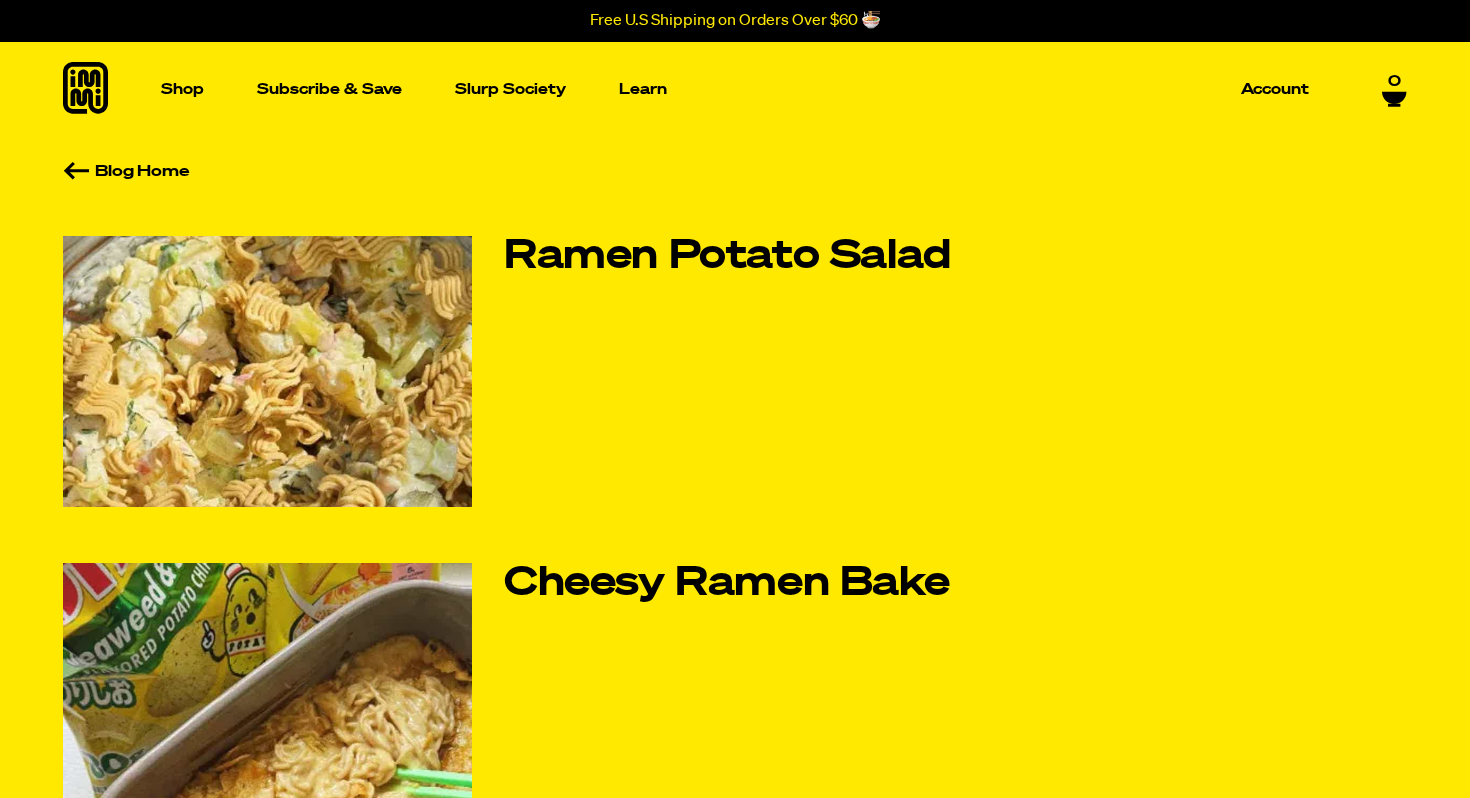 scroll, scrollTop: 0, scrollLeft: 0, axis: both 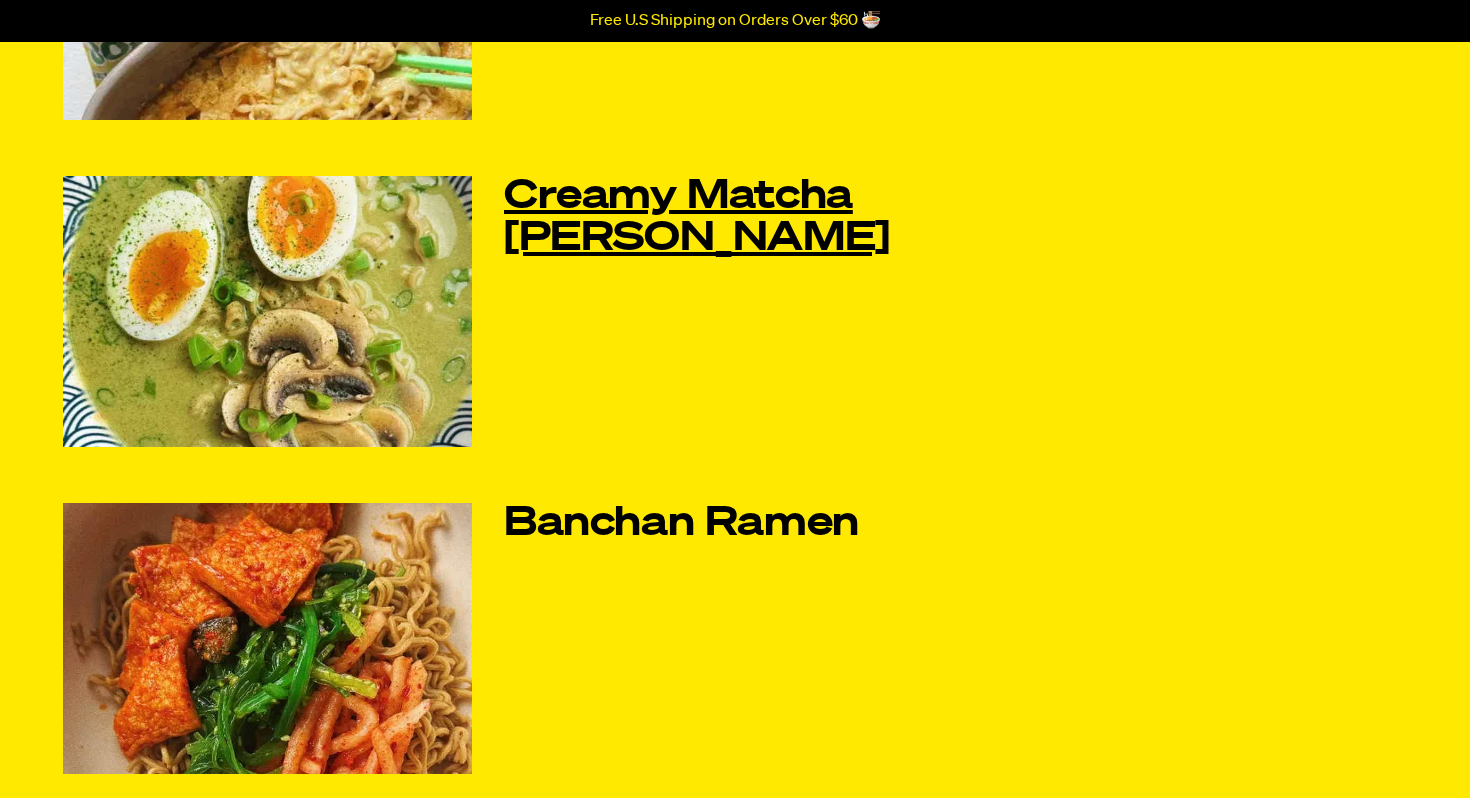 click on "Creamy Matcha Miso Ramen" at bounding box center (780, 218) 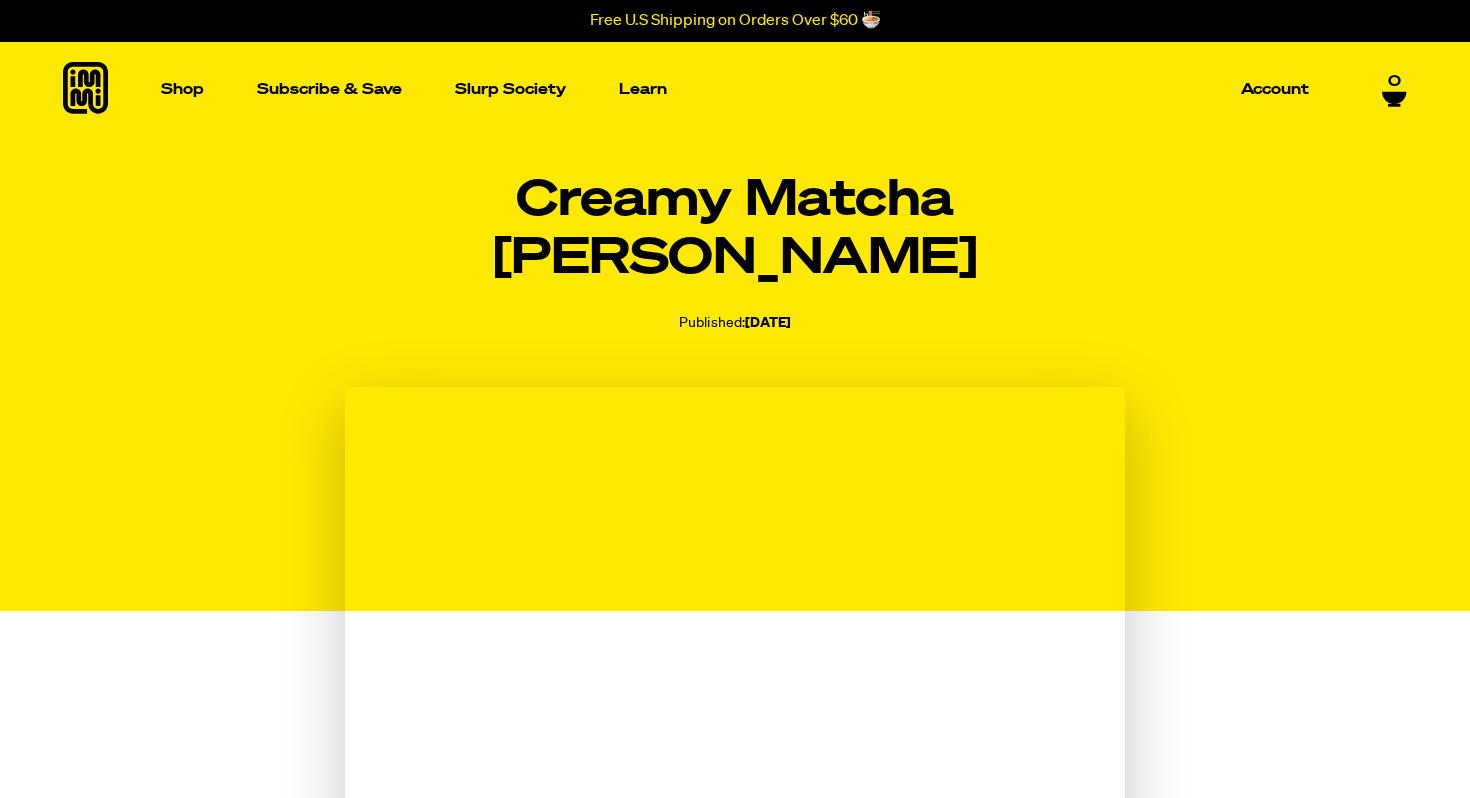 scroll, scrollTop: 0, scrollLeft: 0, axis: both 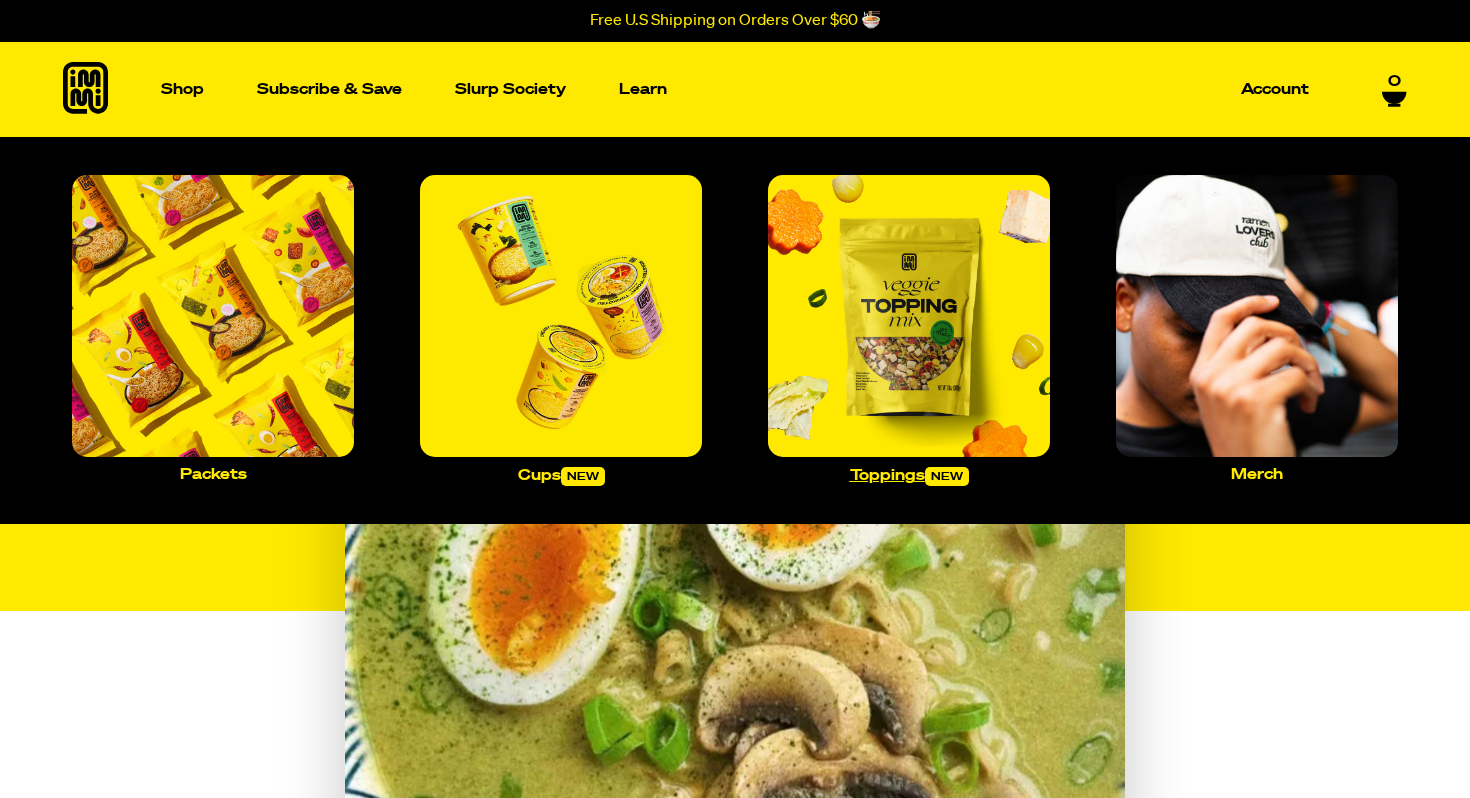 click at bounding box center (909, 316) 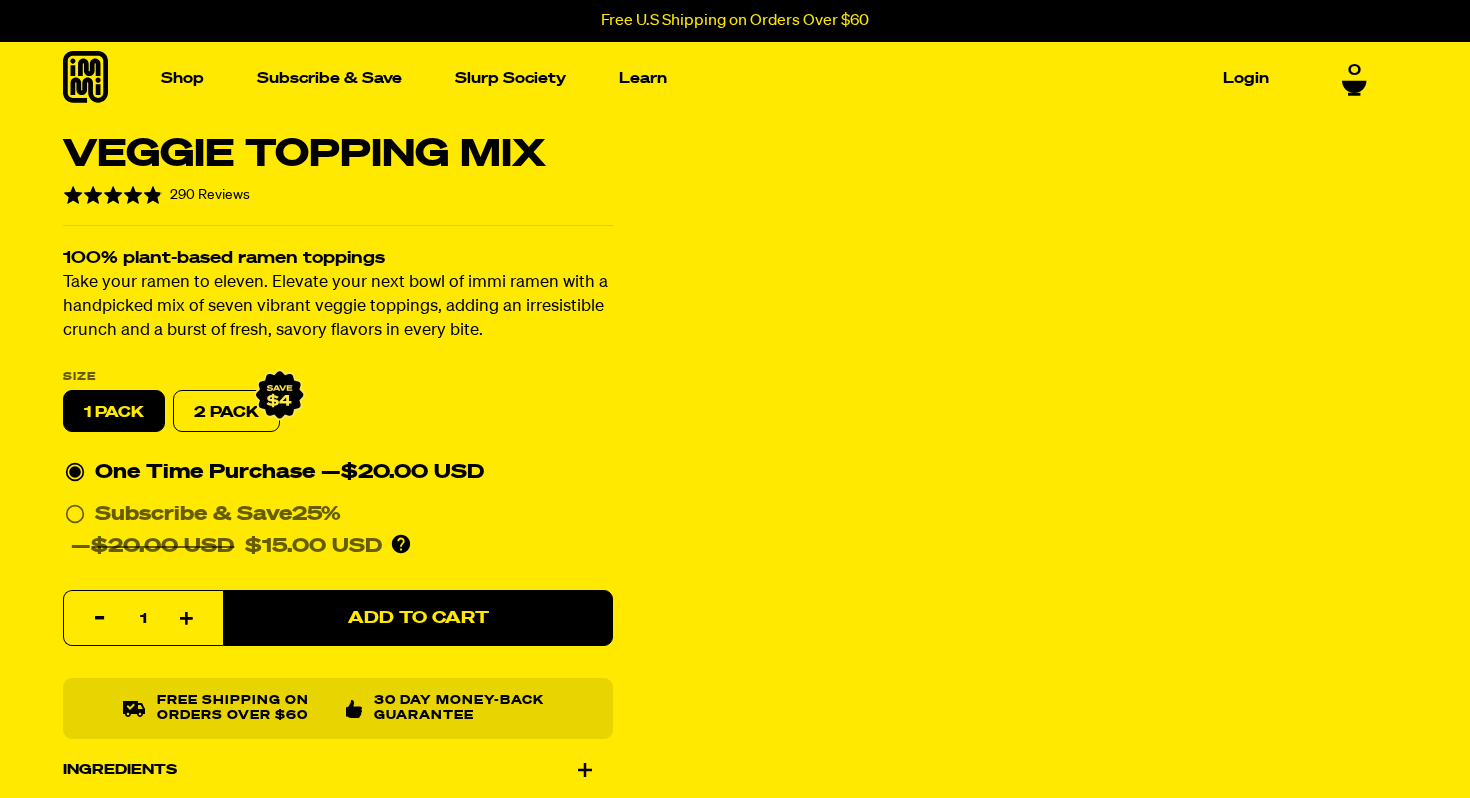 scroll, scrollTop: 0, scrollLeft: 0, axis: both 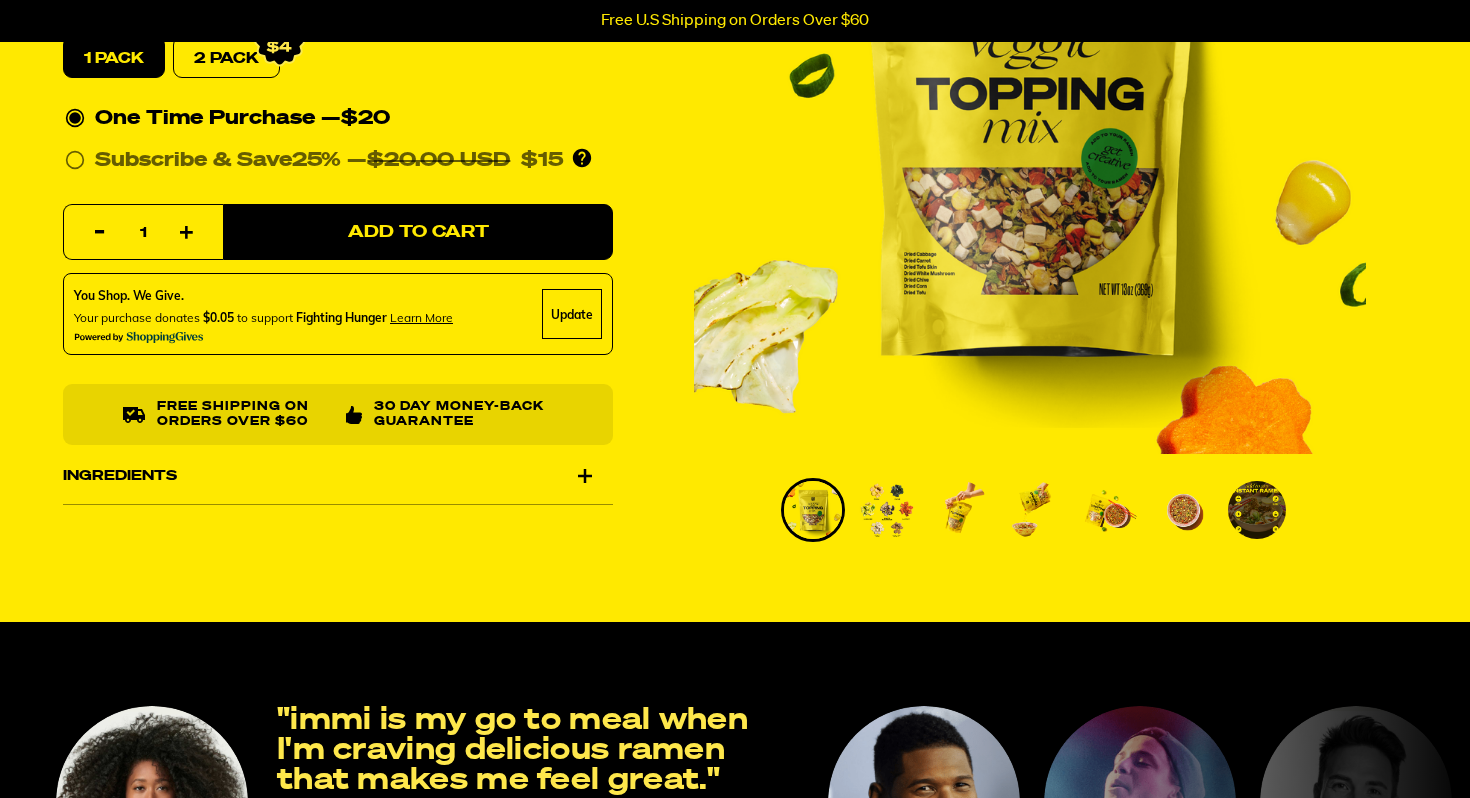 click at bounding box center (887, 510) 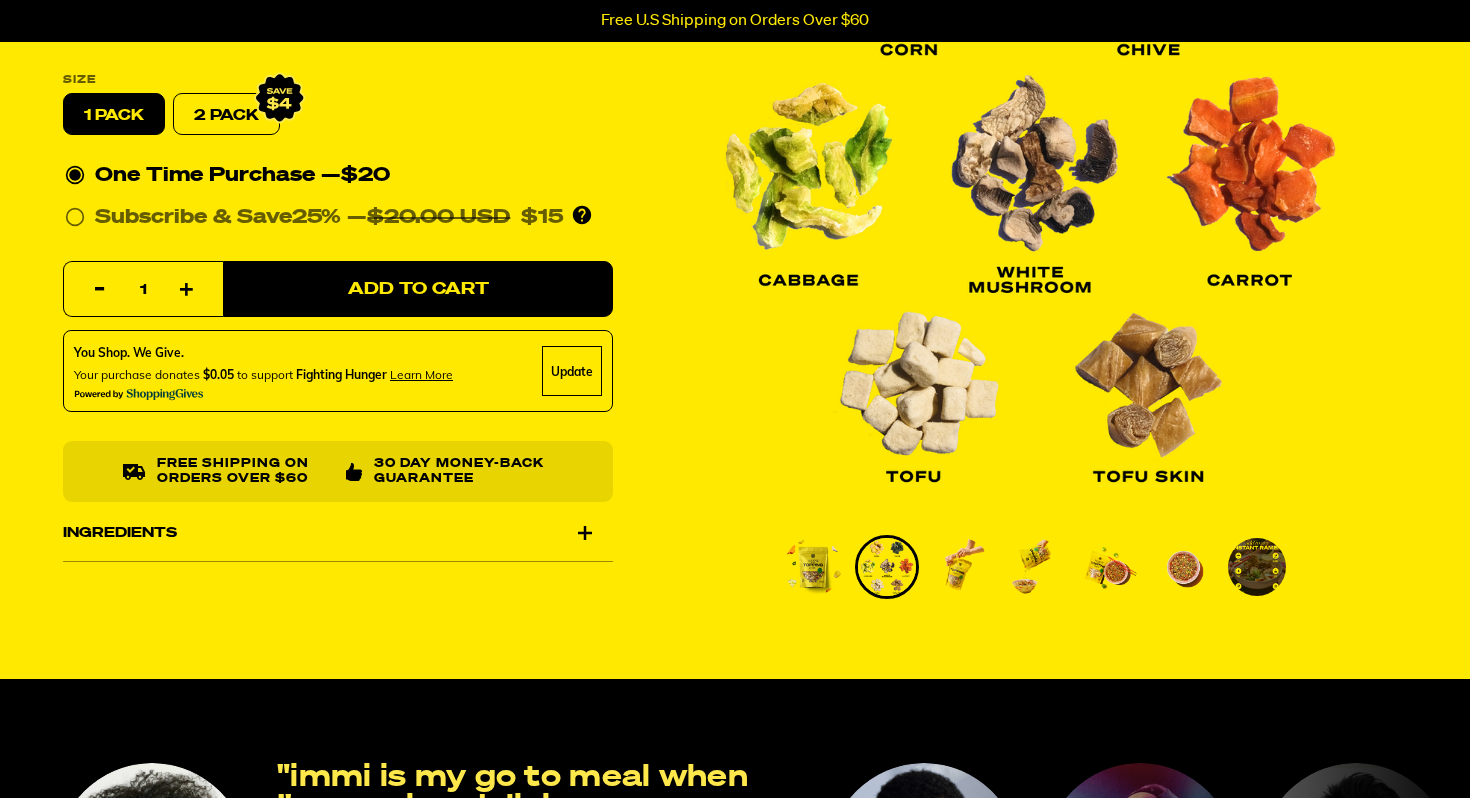 scroll, scrollTop: 300, scrollLeft: 0, axis: vertical 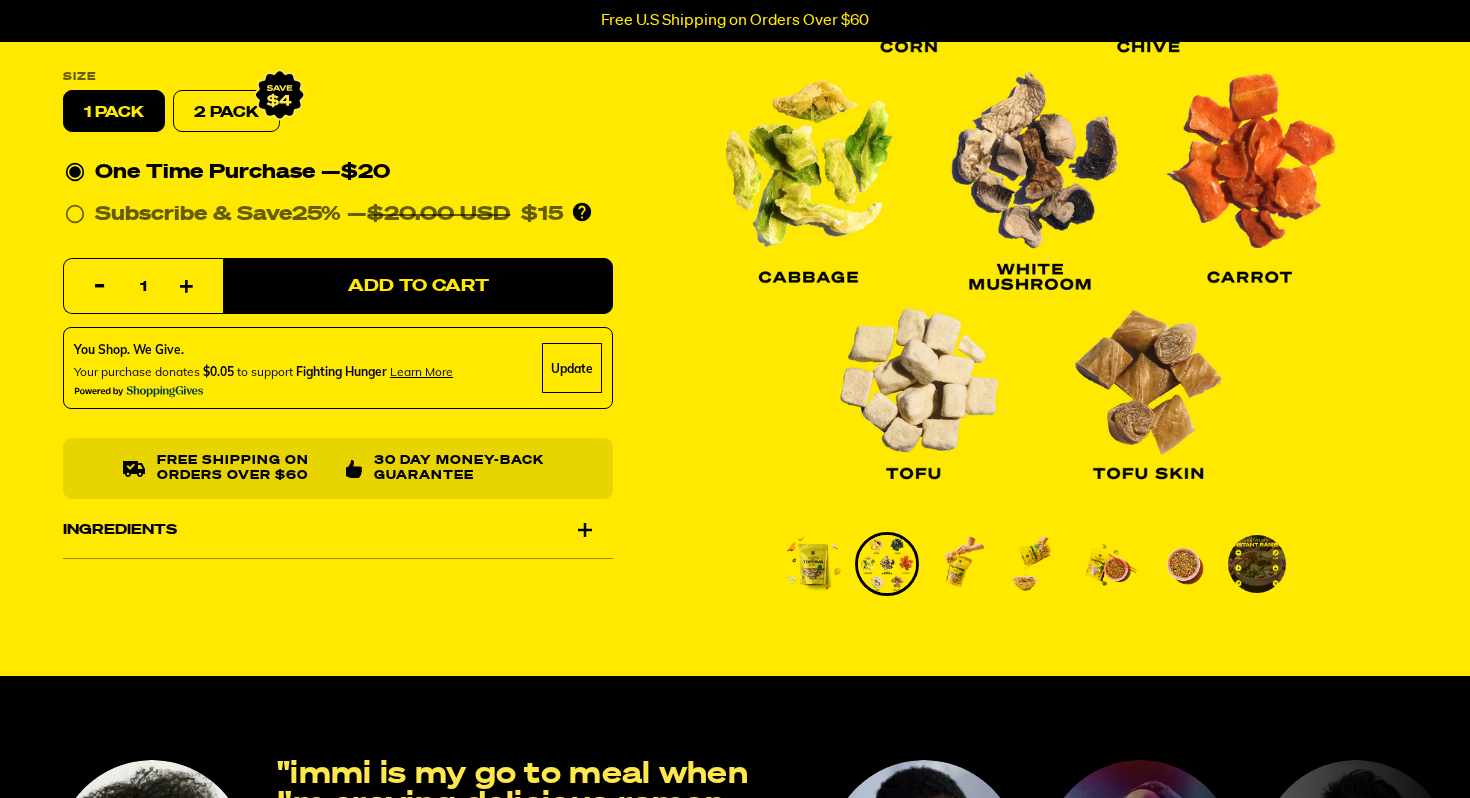 click at bounding box center (1035, 564) 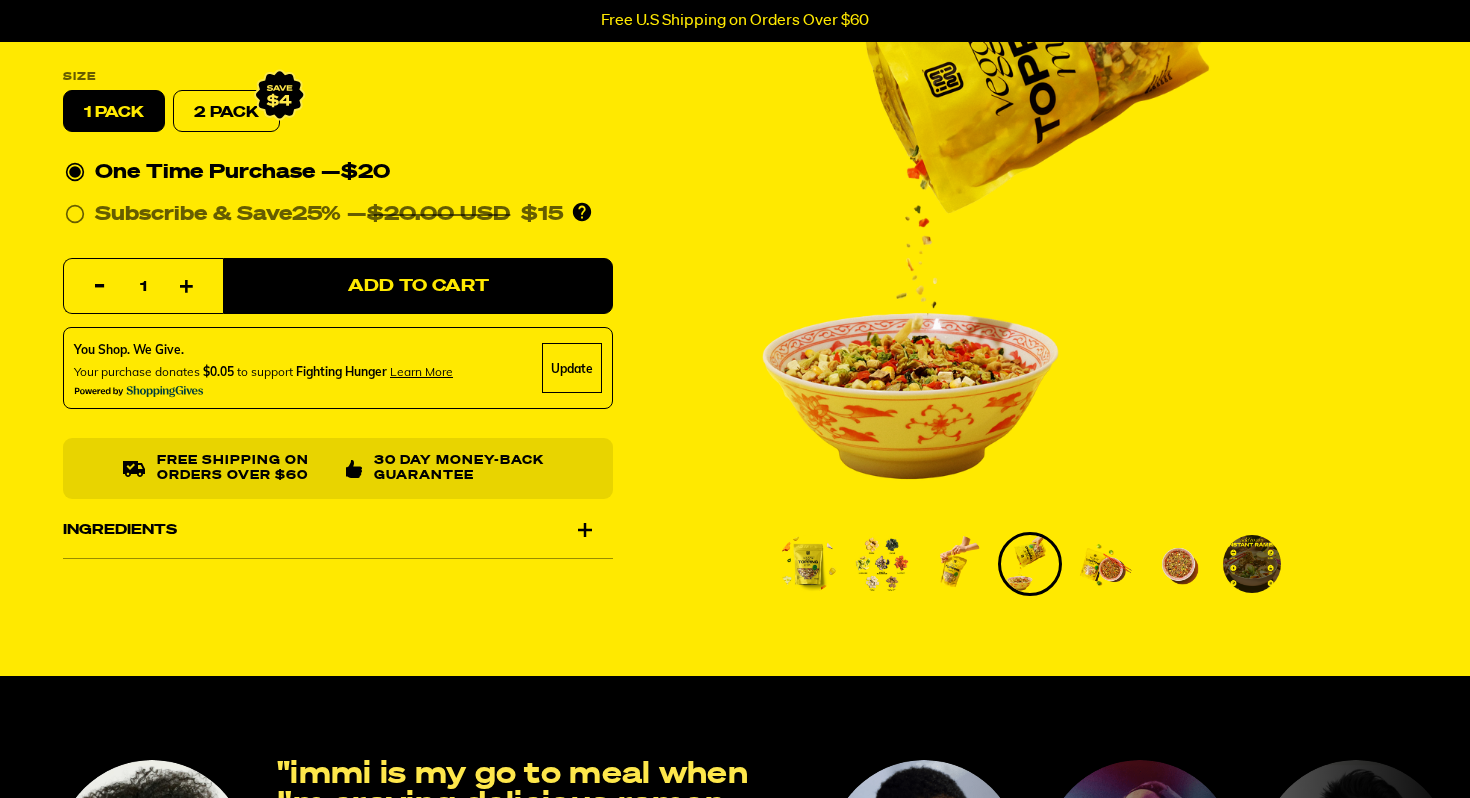 click at bounding box center [1104, 564] 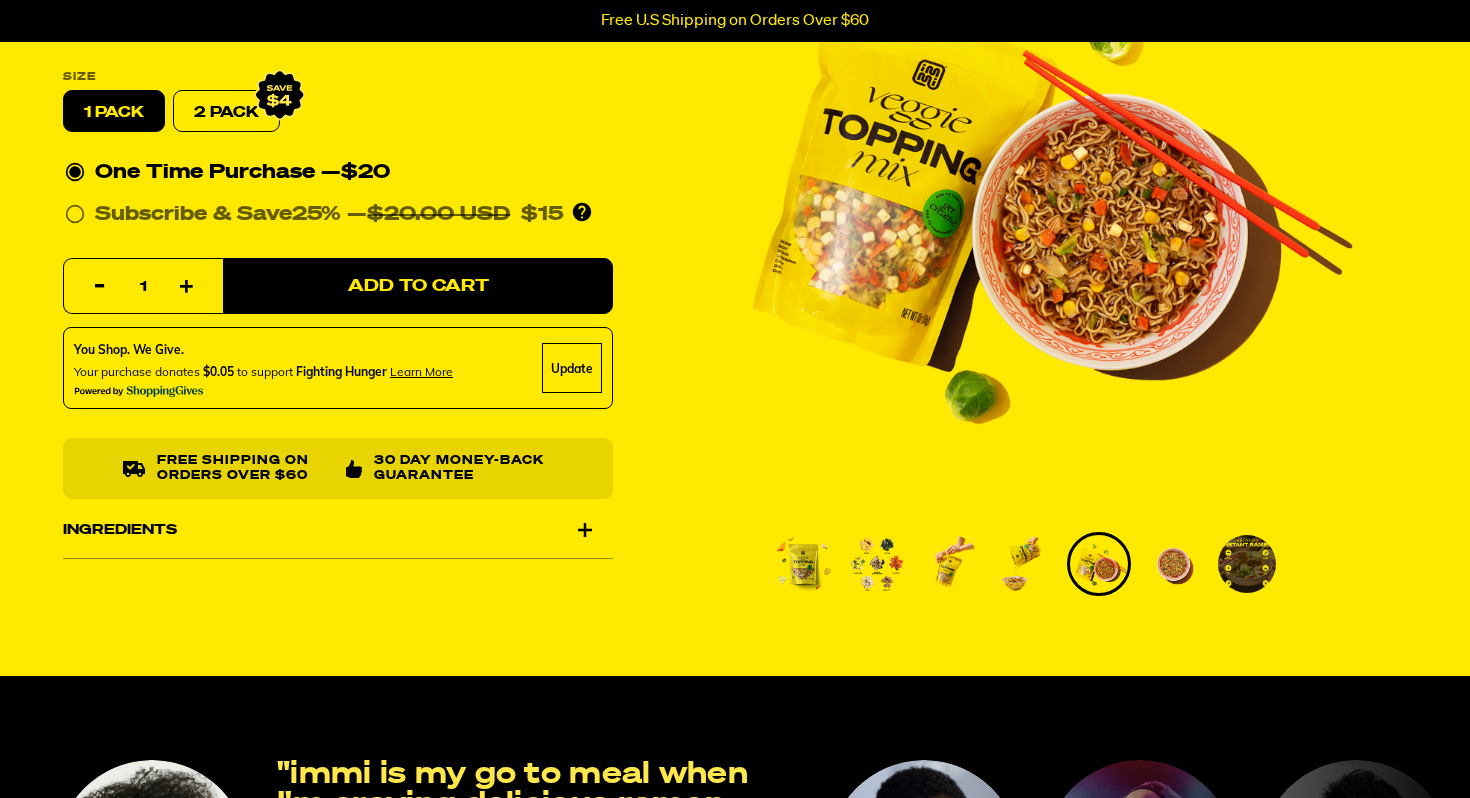 click at bounding box center (1173, 564) 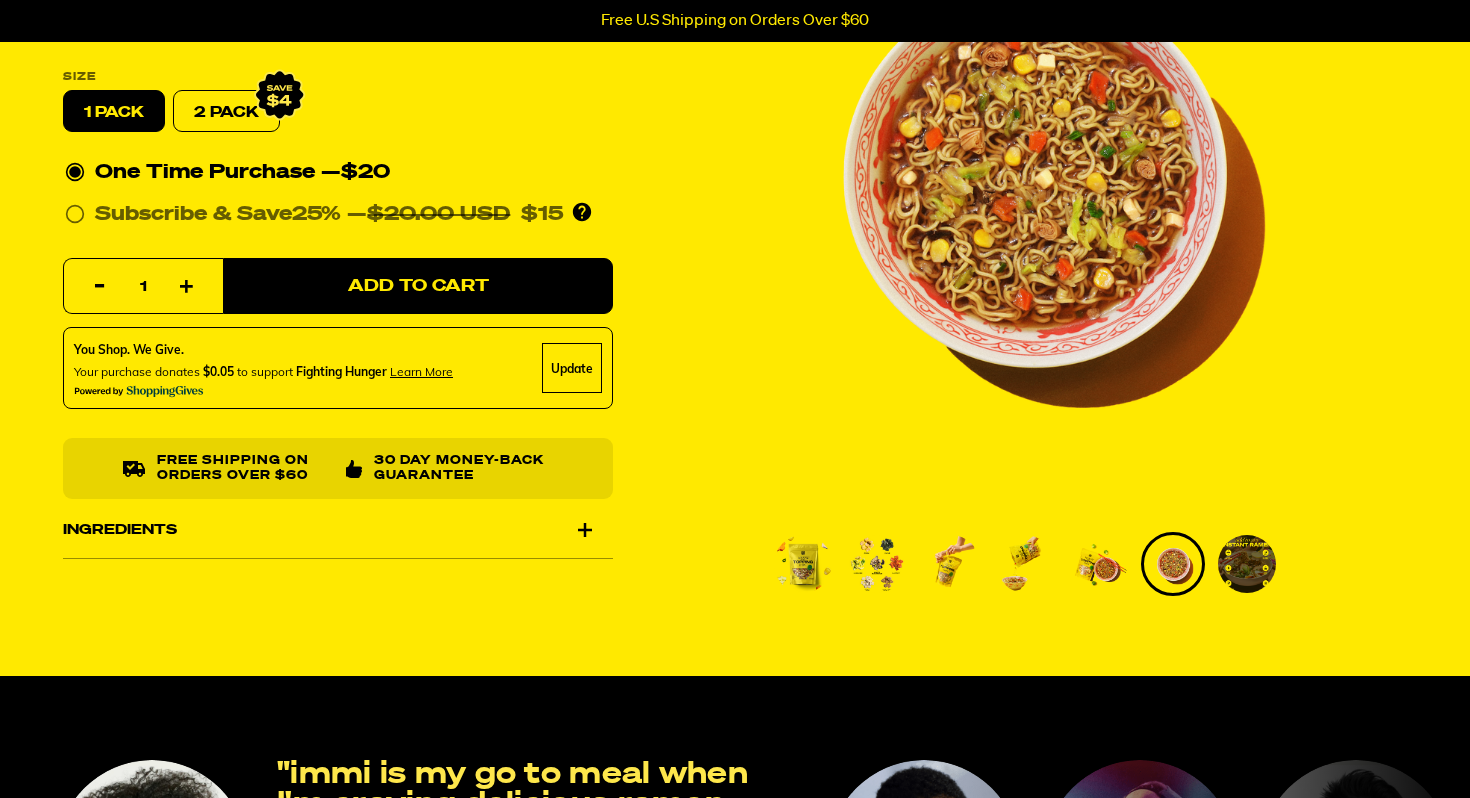 click at bounding box center (1247, 564) 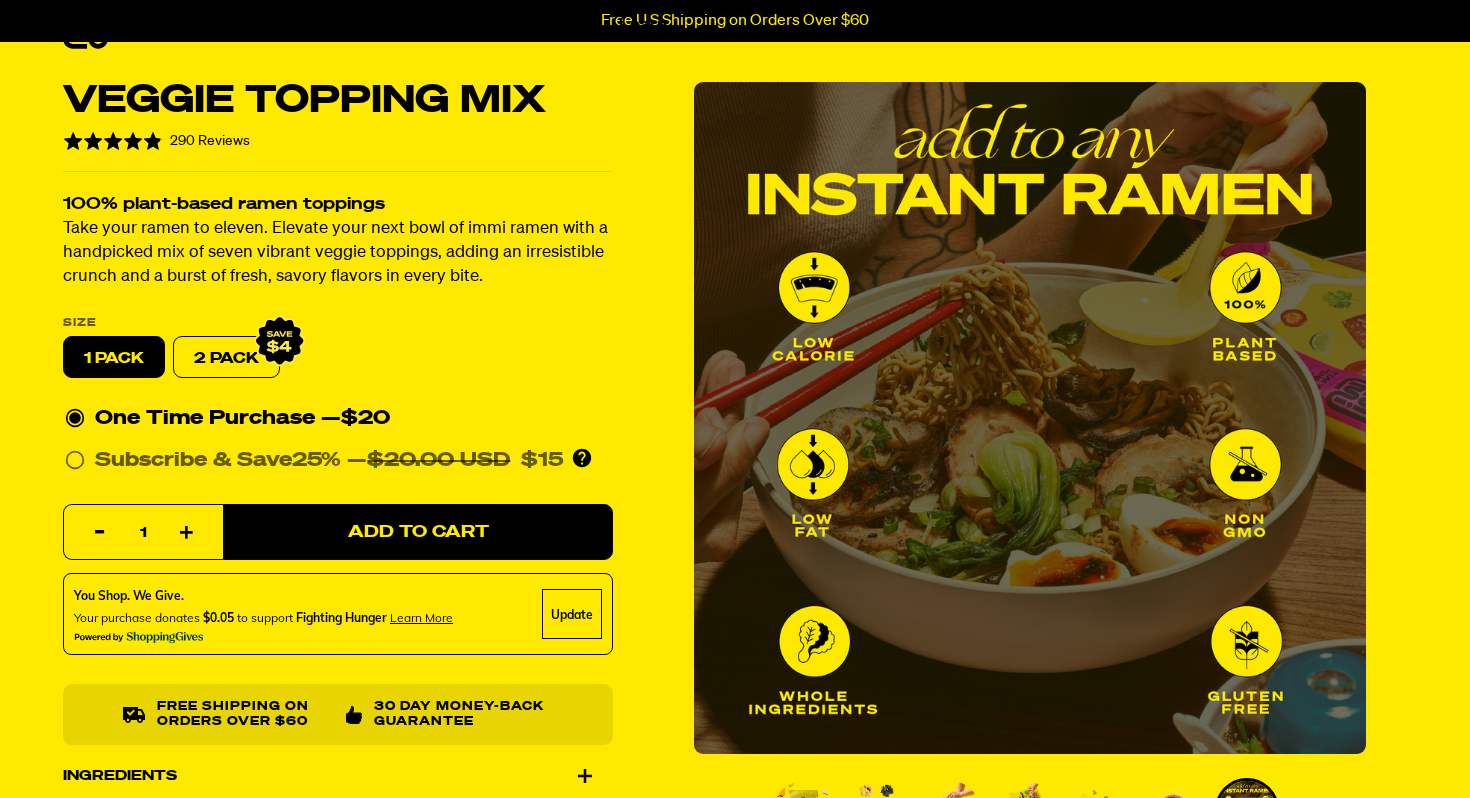 scroll, scrollTop: 0, scrollLeft: 0, axis: both 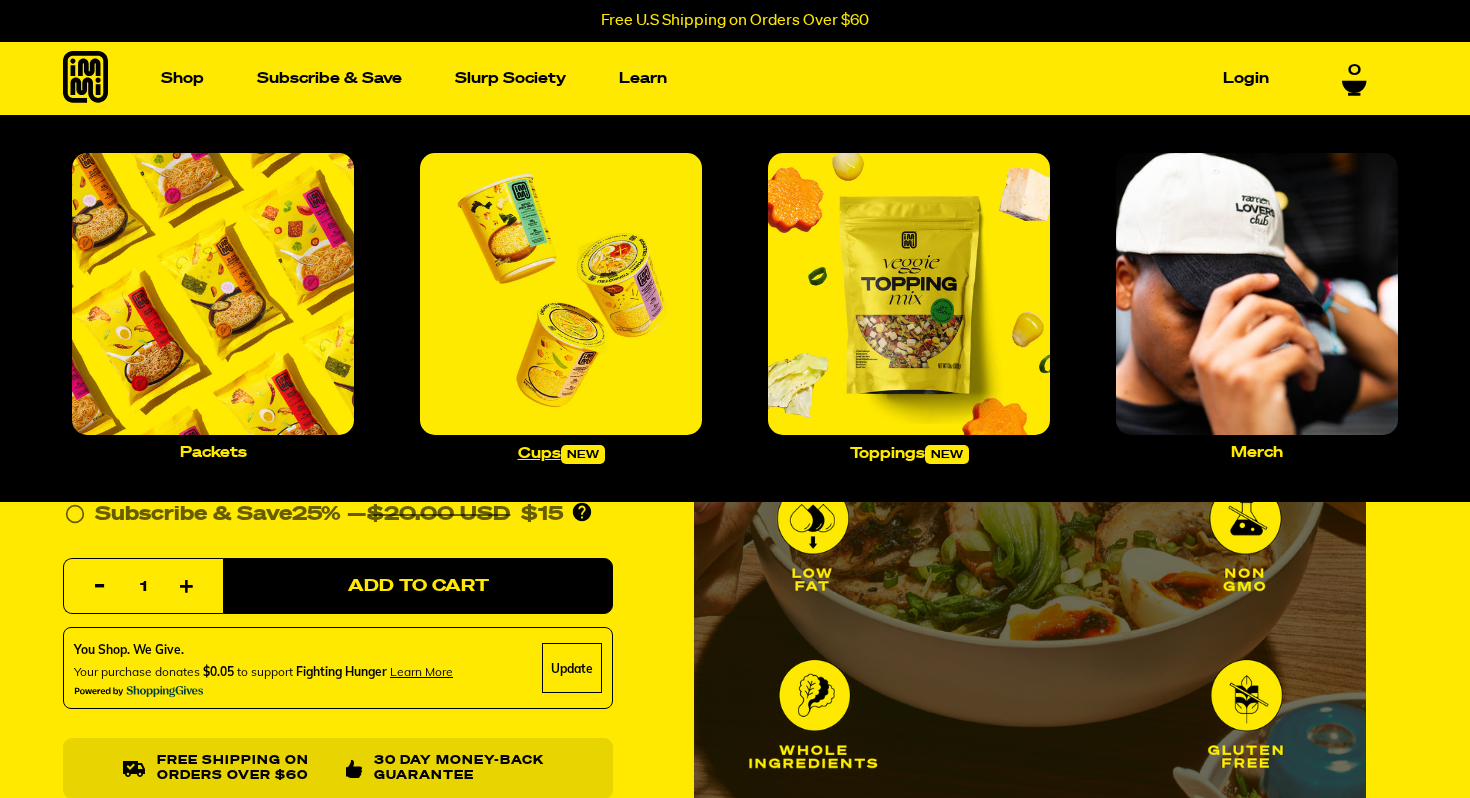 click at bounding box center [561, 294] 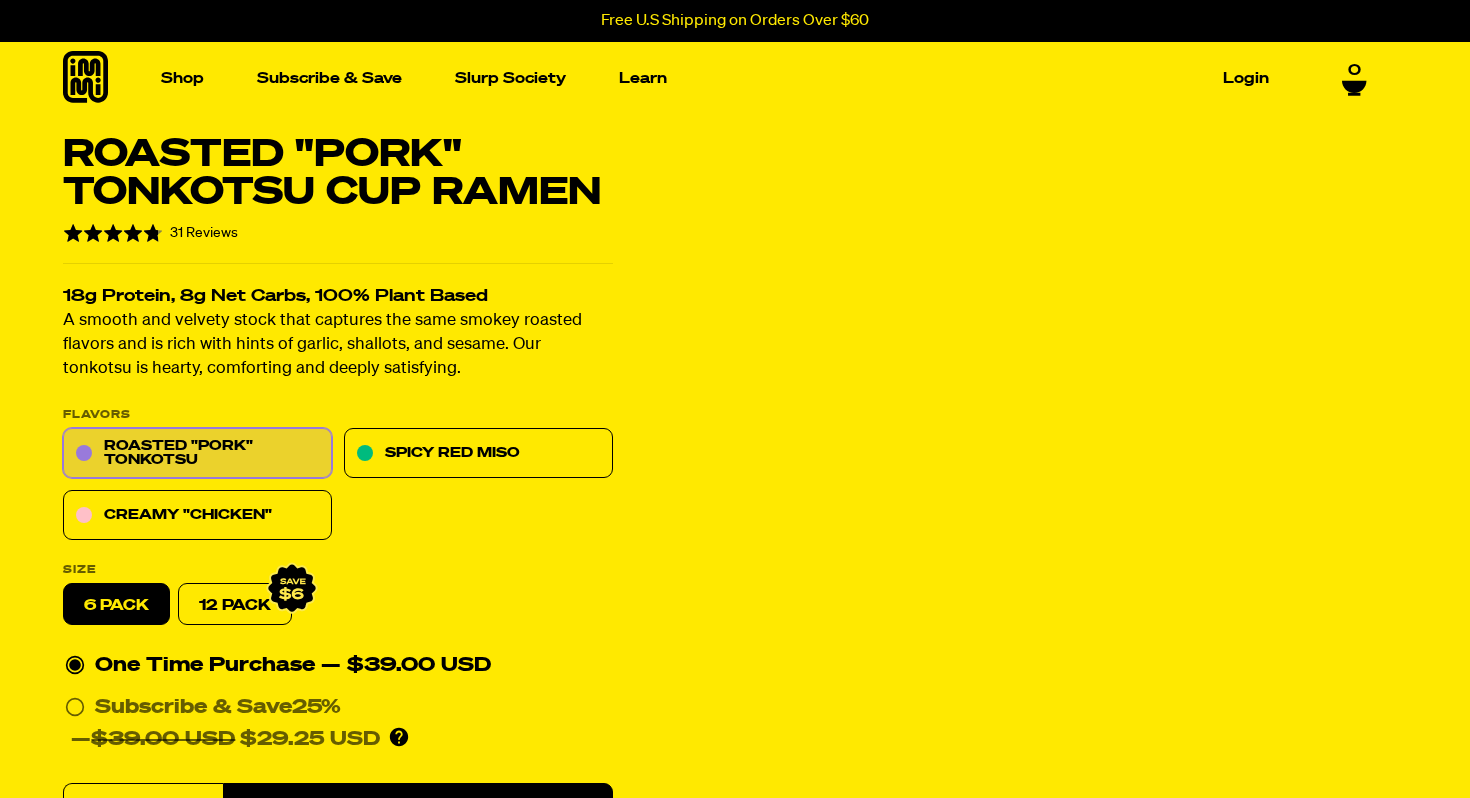 scroll, scrollTop: 0, scrollLeft: 0, axis: both 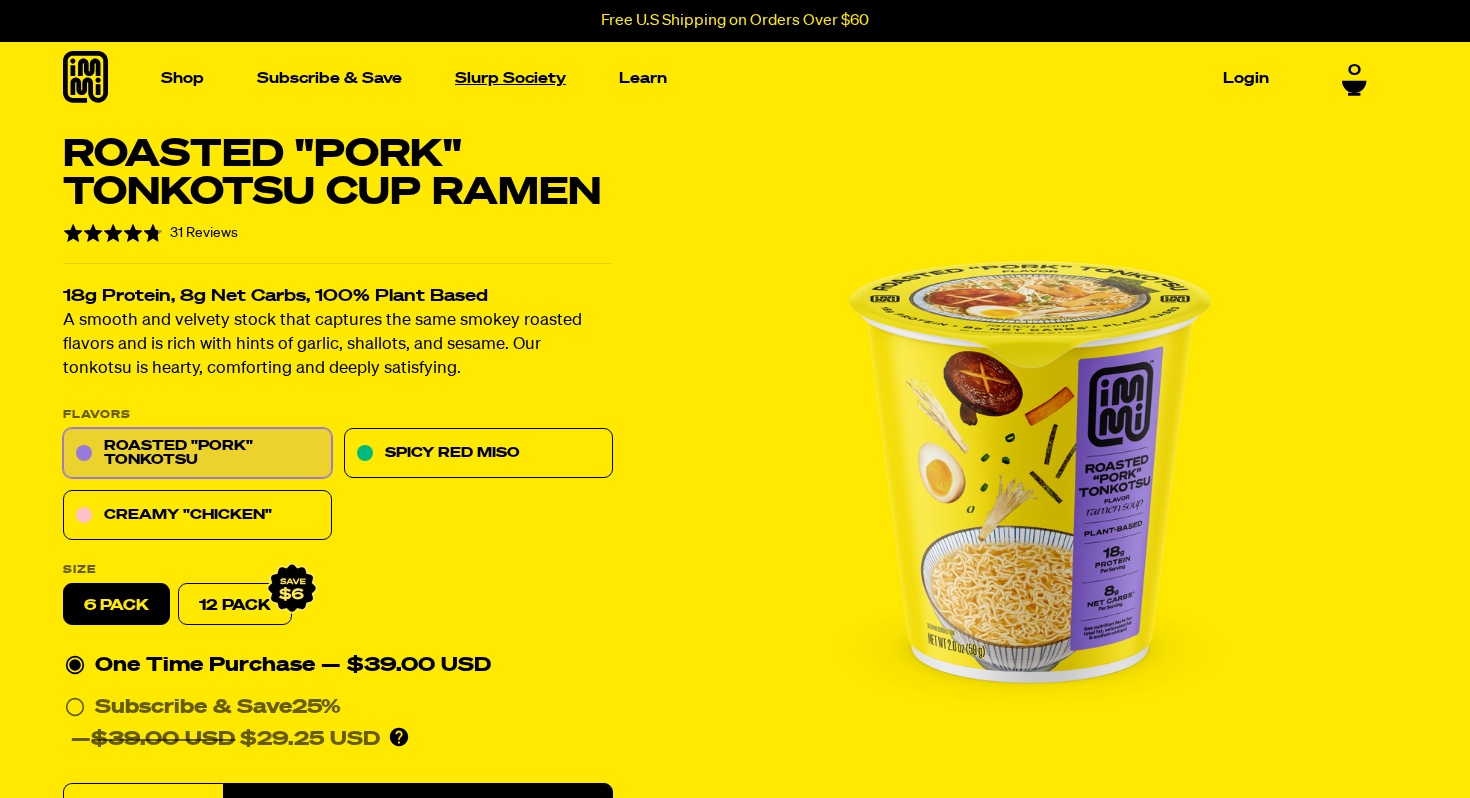 click on "Slurp Society" at bounding box center (510, 78) 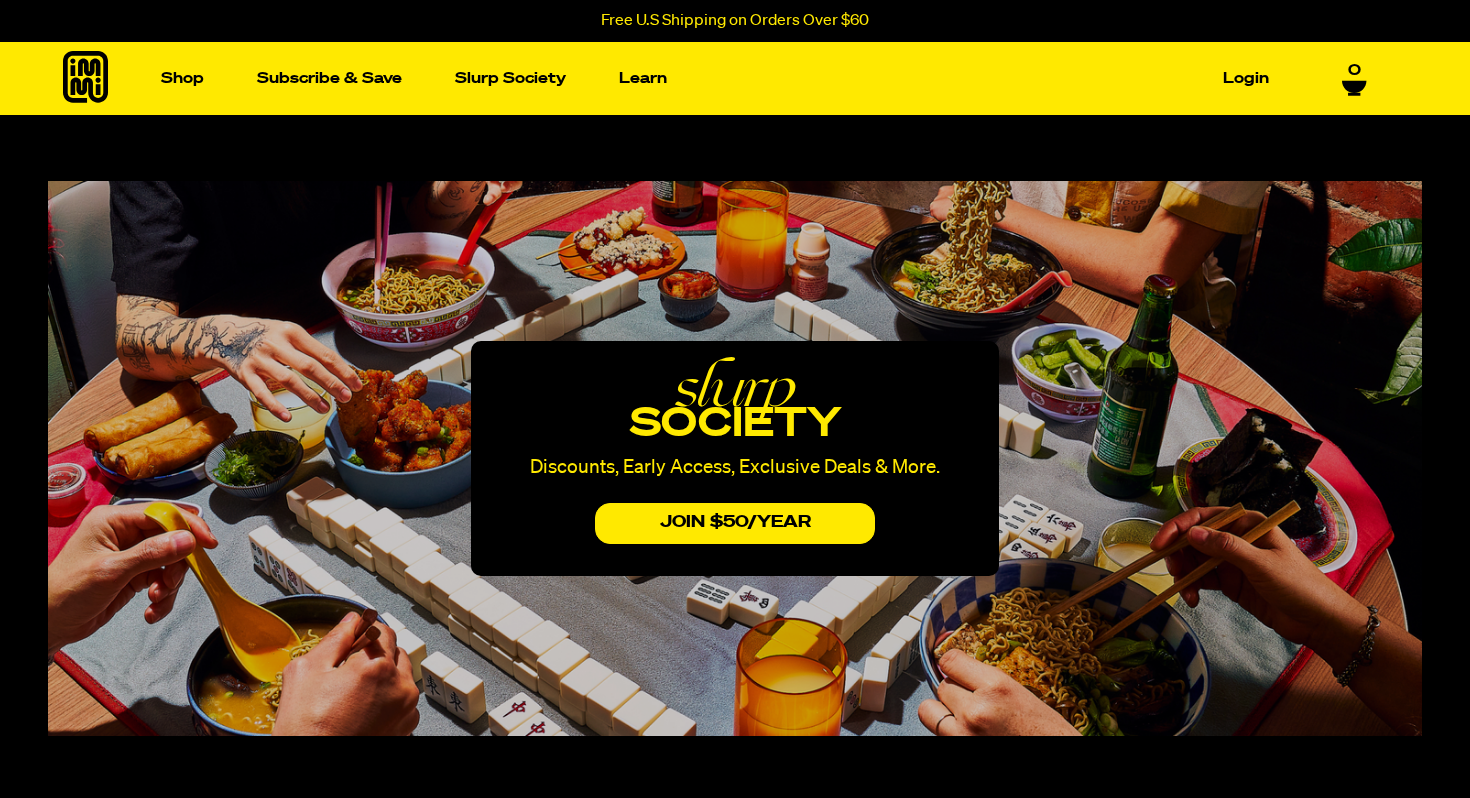 scroll, scrollTop: 0, scrollLeft: 0, axis: both 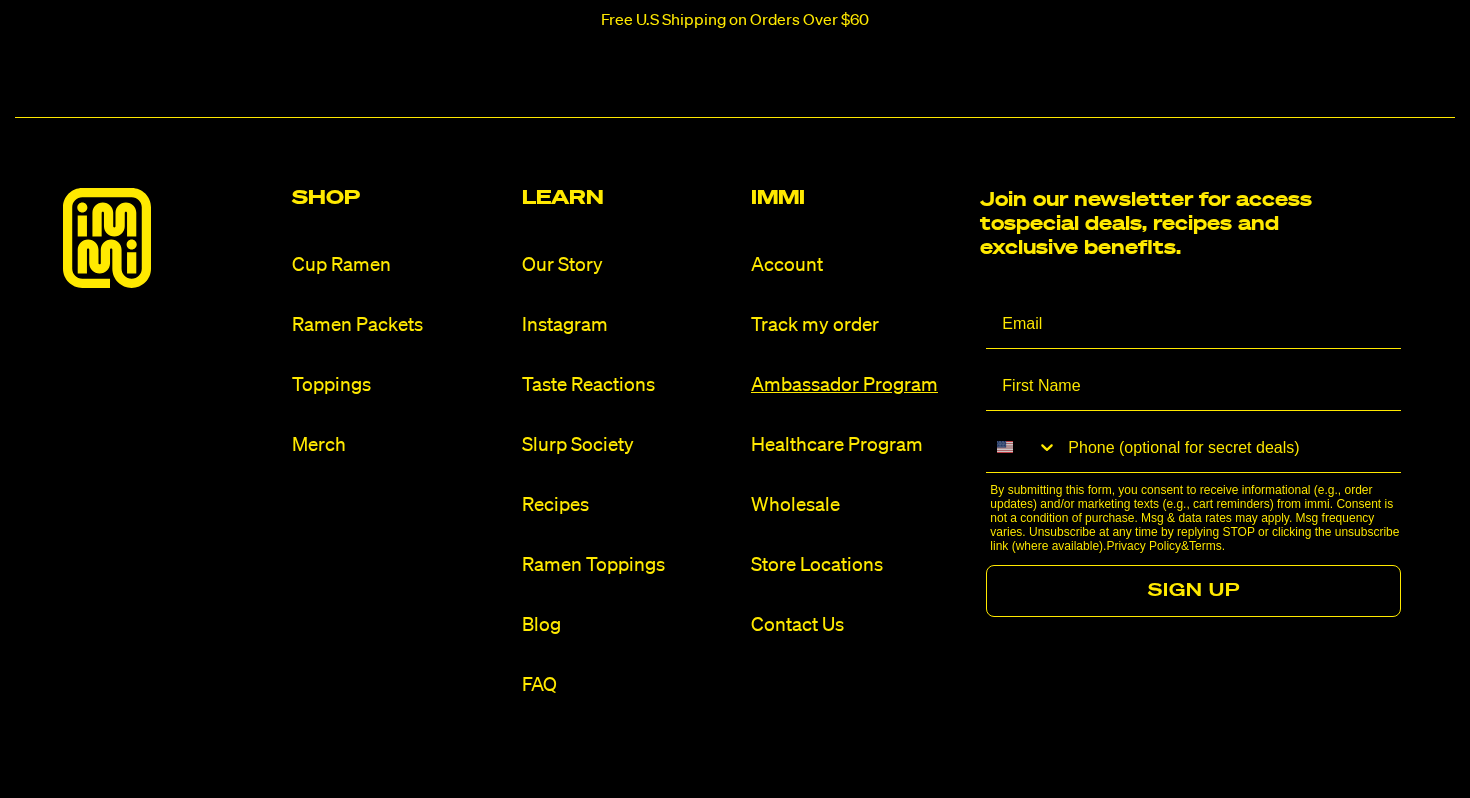 click on "Ambassador Program" at bounding box center (857, 385) 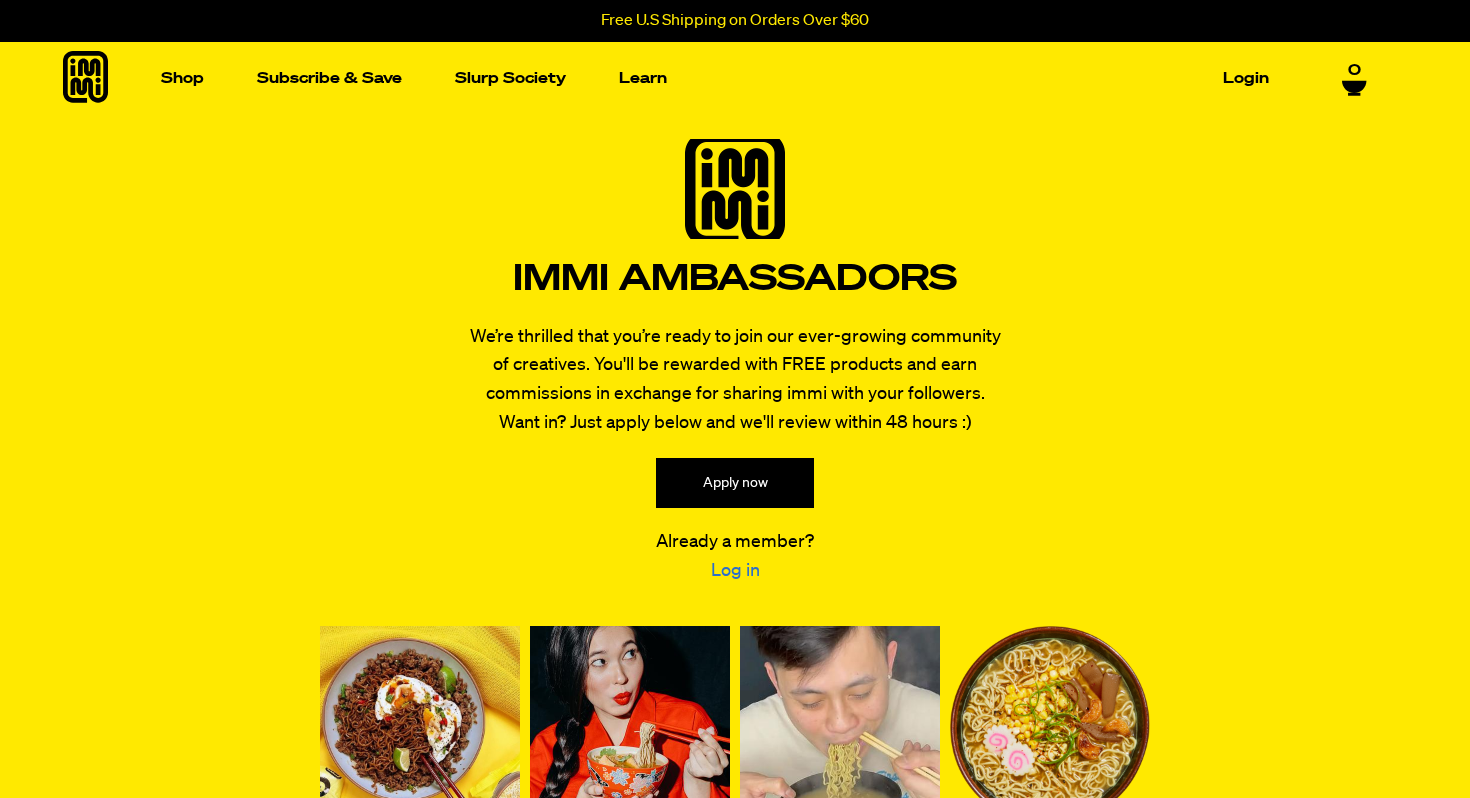 scroll, scrollTop: 0, scrollLeft: 0, axis: both 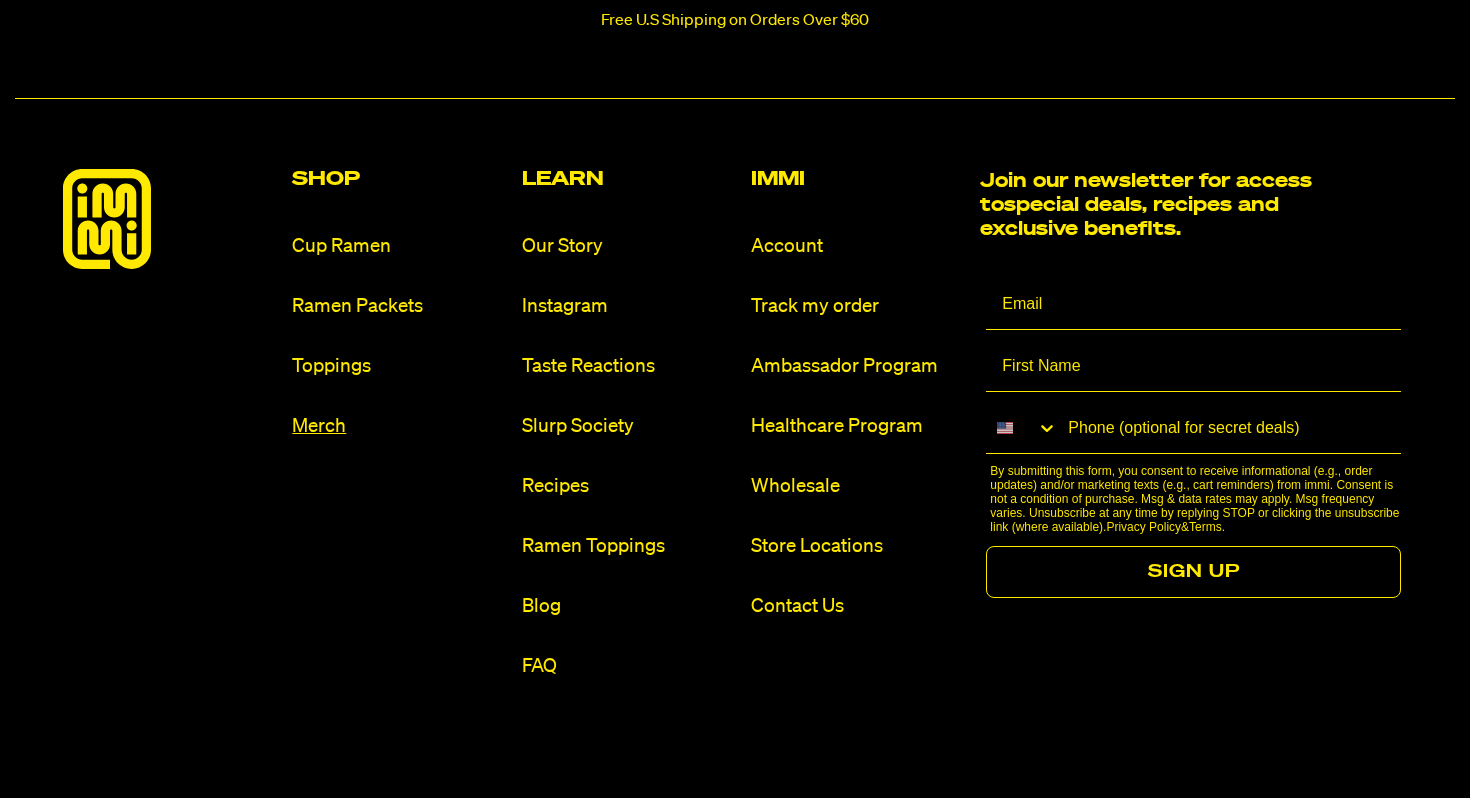 click on "Merch" at bounding box center (398, 426) 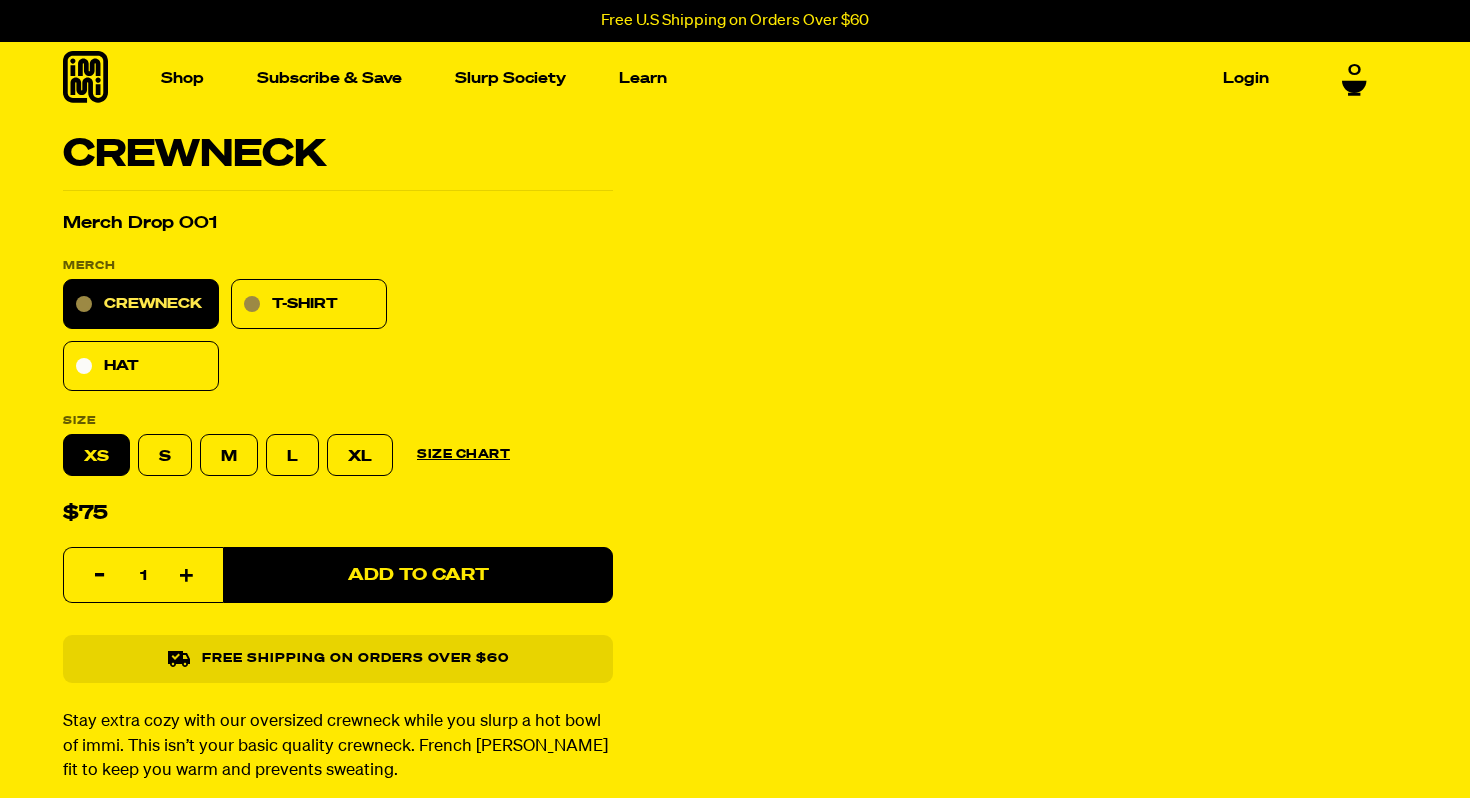 scroll, scrollTop: 0, scrollLeft: 0, axis: both 